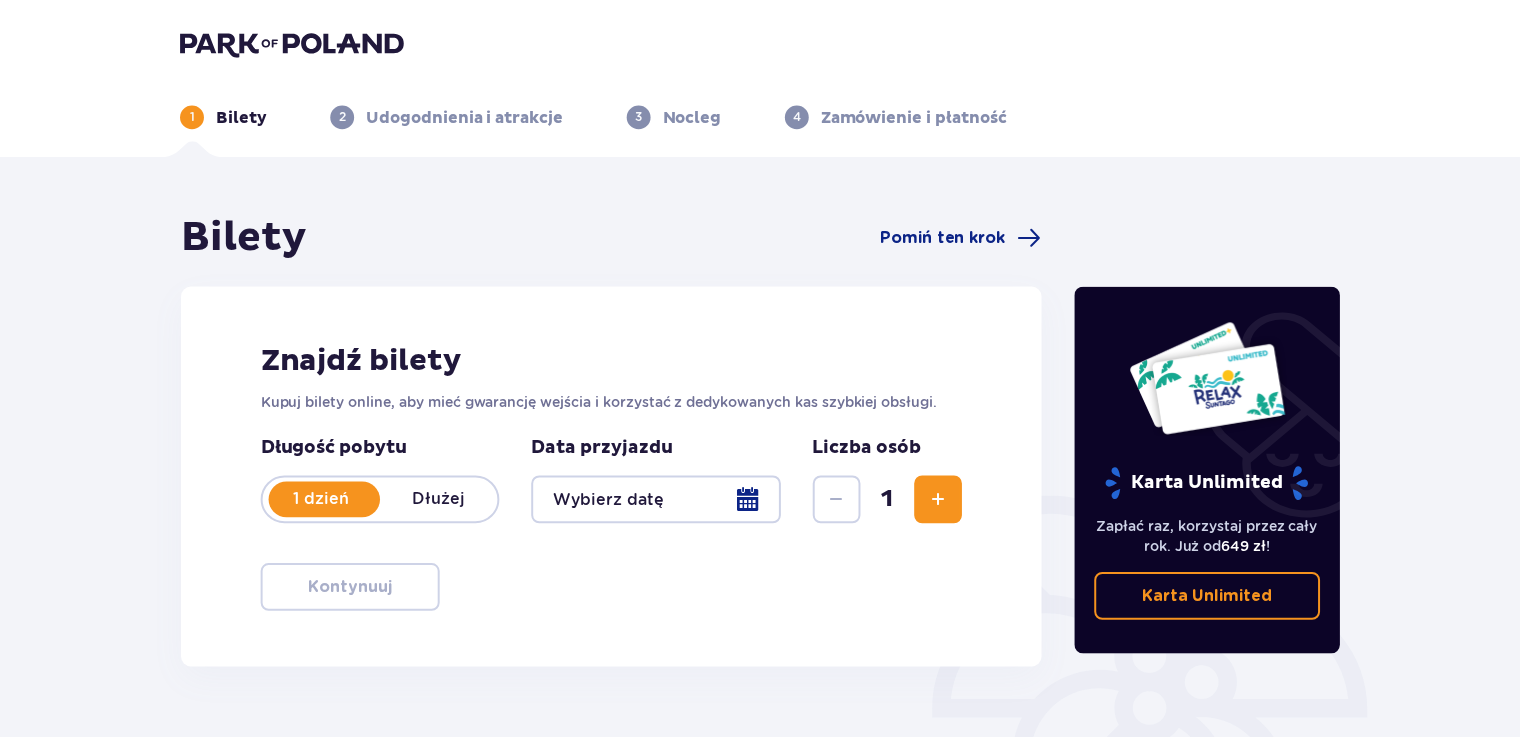 scroll, scrollTop: 0, scrollLeft: 0, axis: both 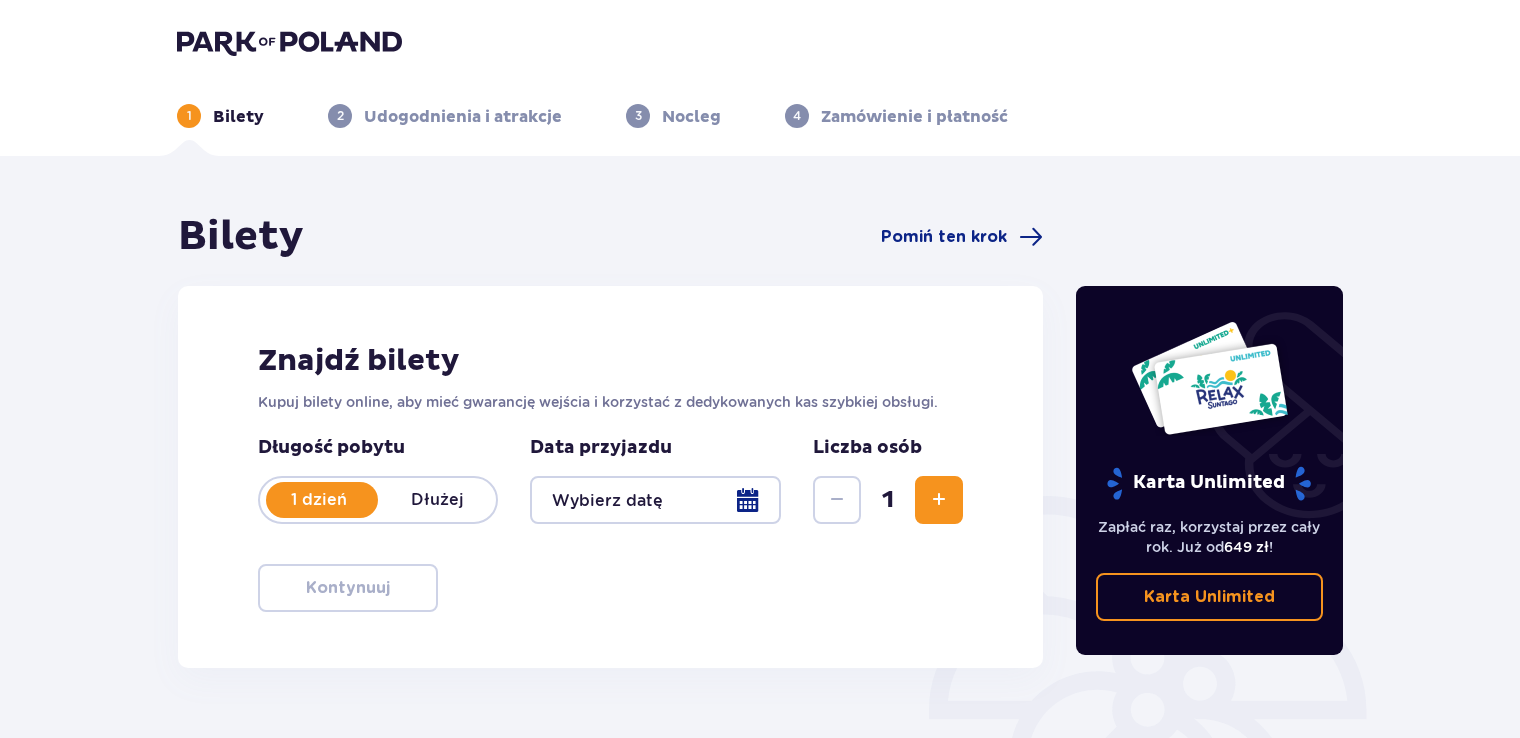 click at bounding box center (655, 500) 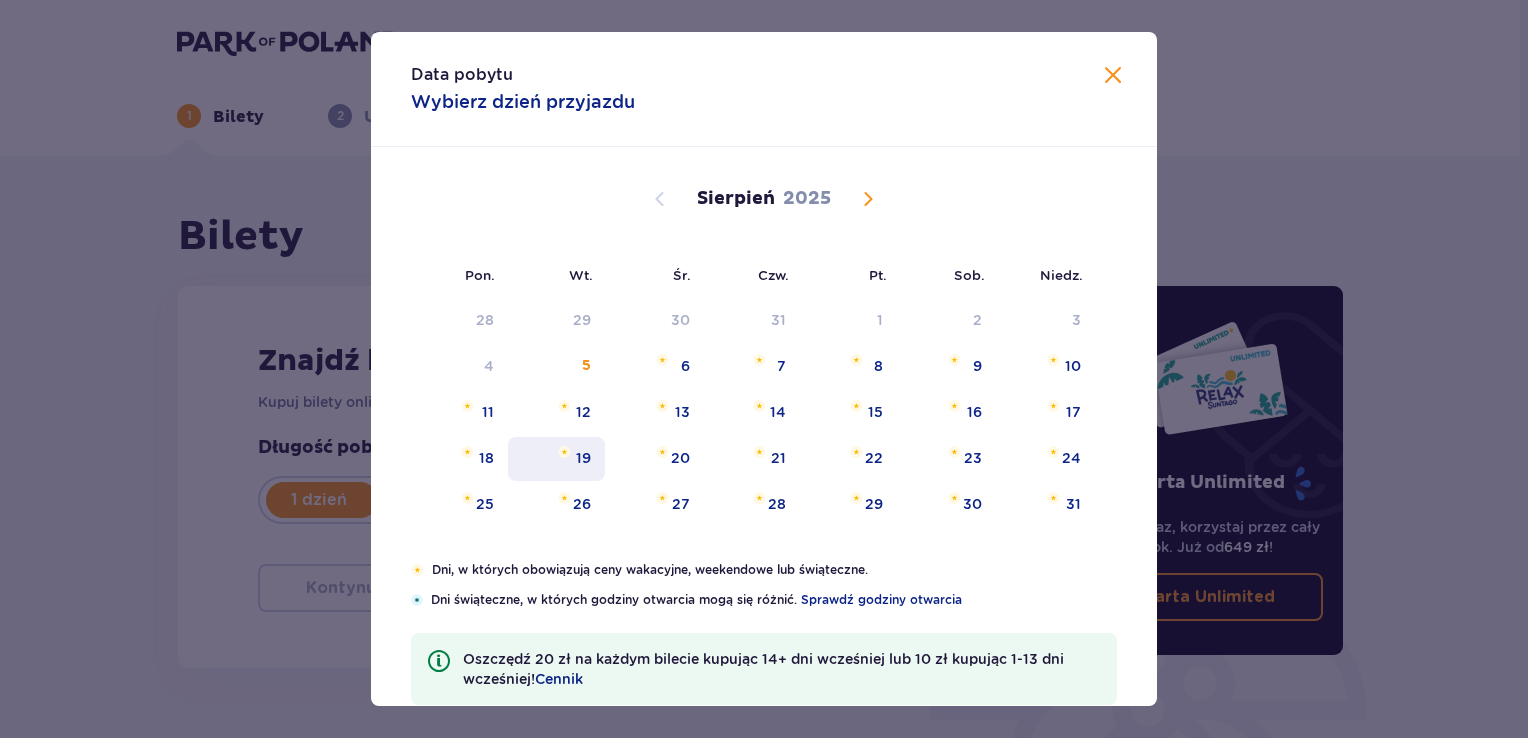 click on "19" at bounding box center (556, 459) 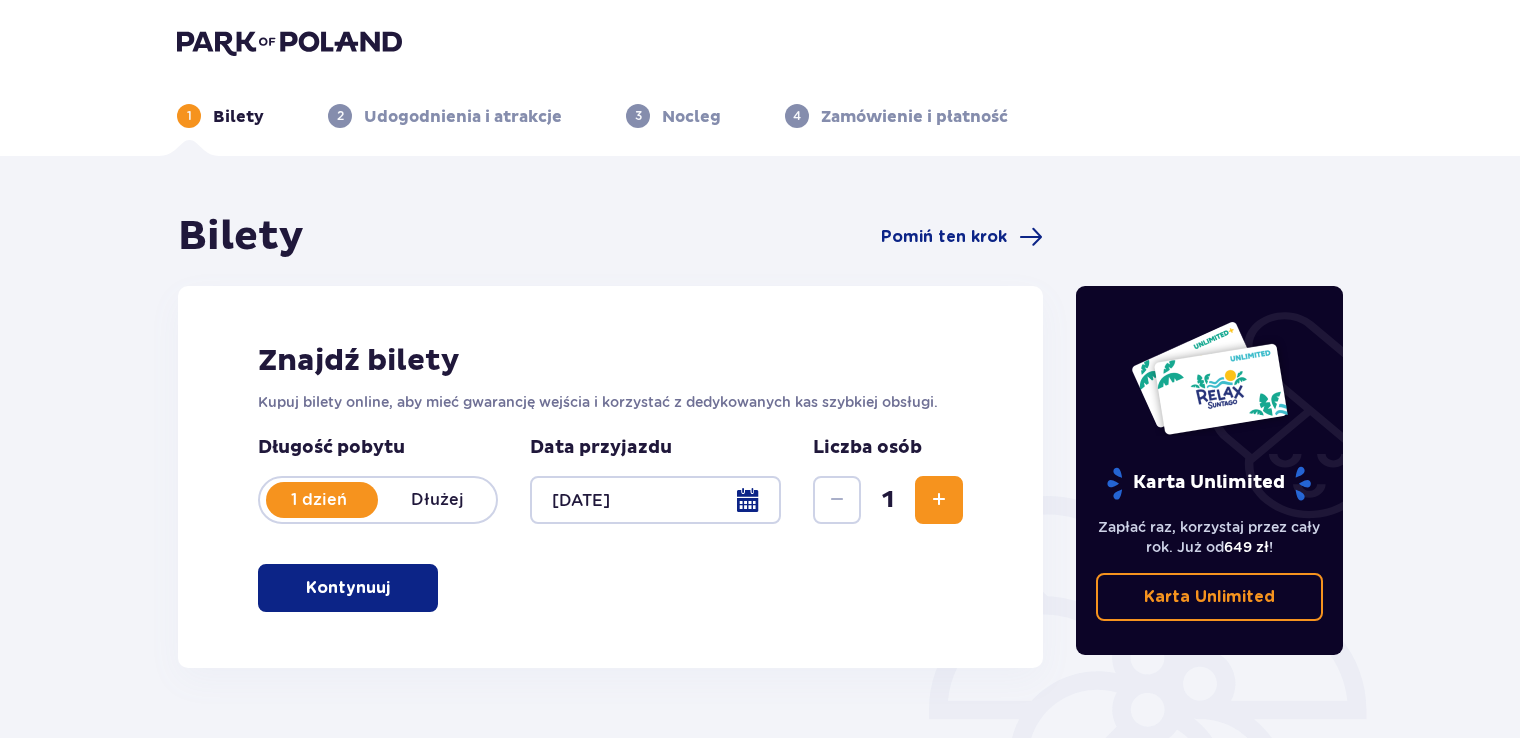click at bounding box center [939, 500] 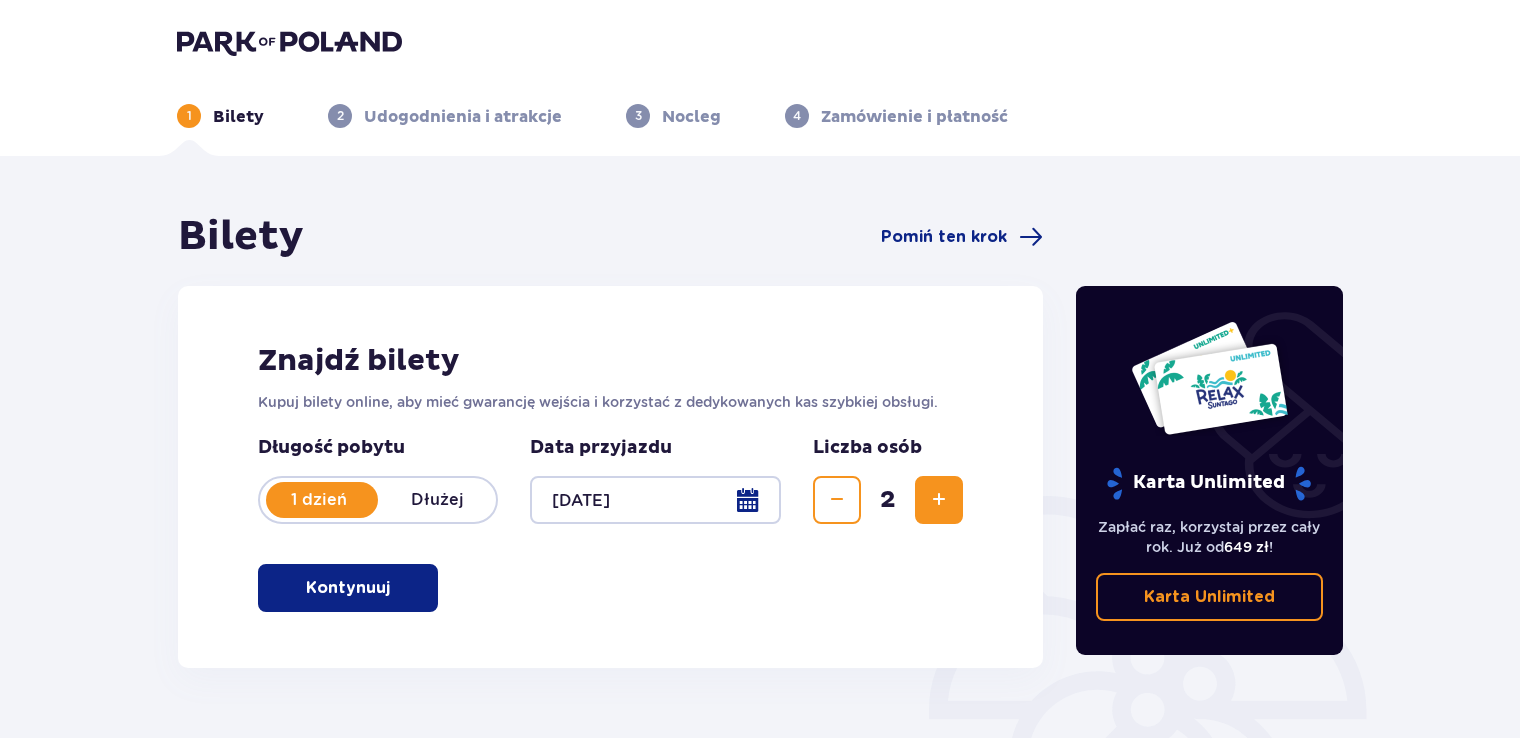 click at bounding box center [939, 500] 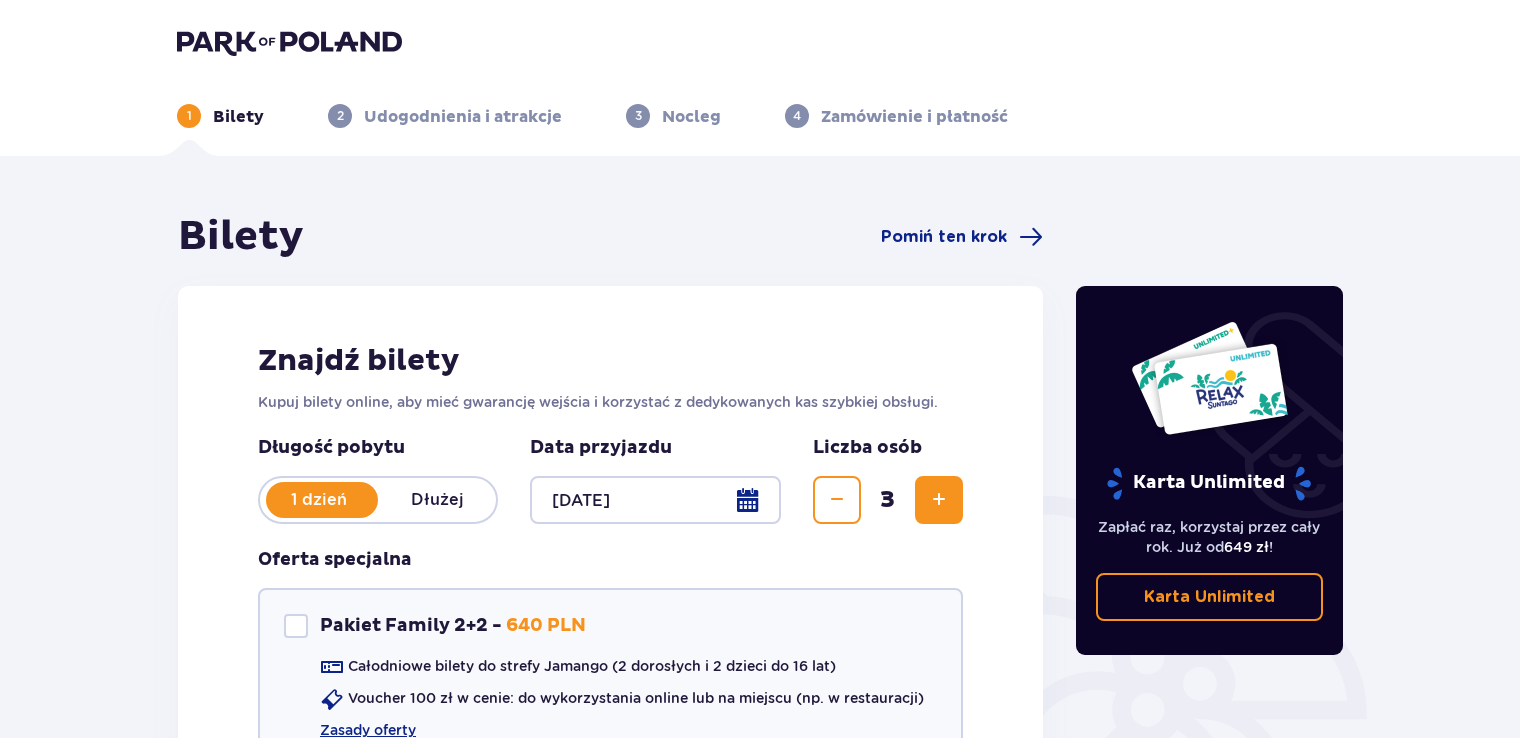 click at bounding box center [939, 500] 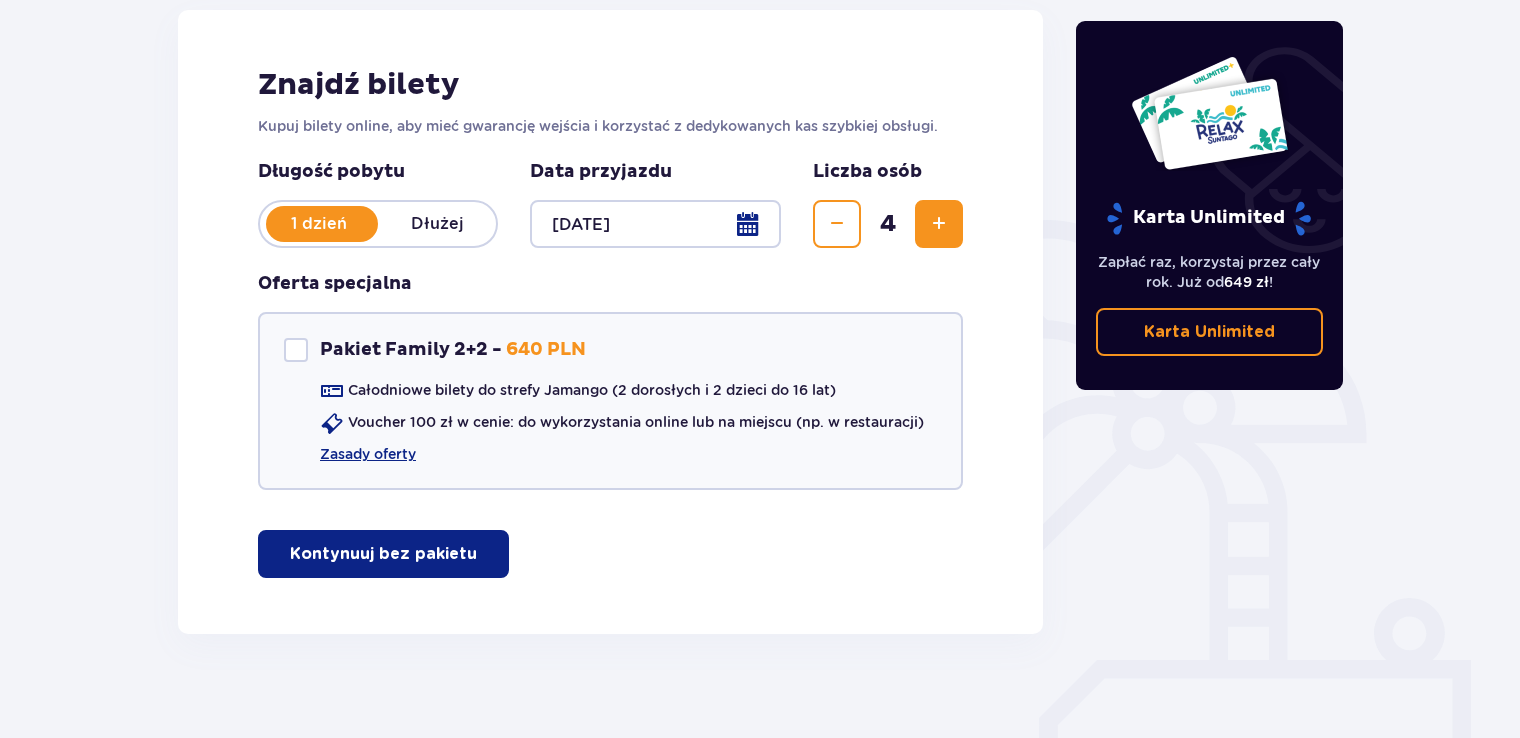 scroll, scrollTop: 288, scrollLeft: 0, axis: vertical 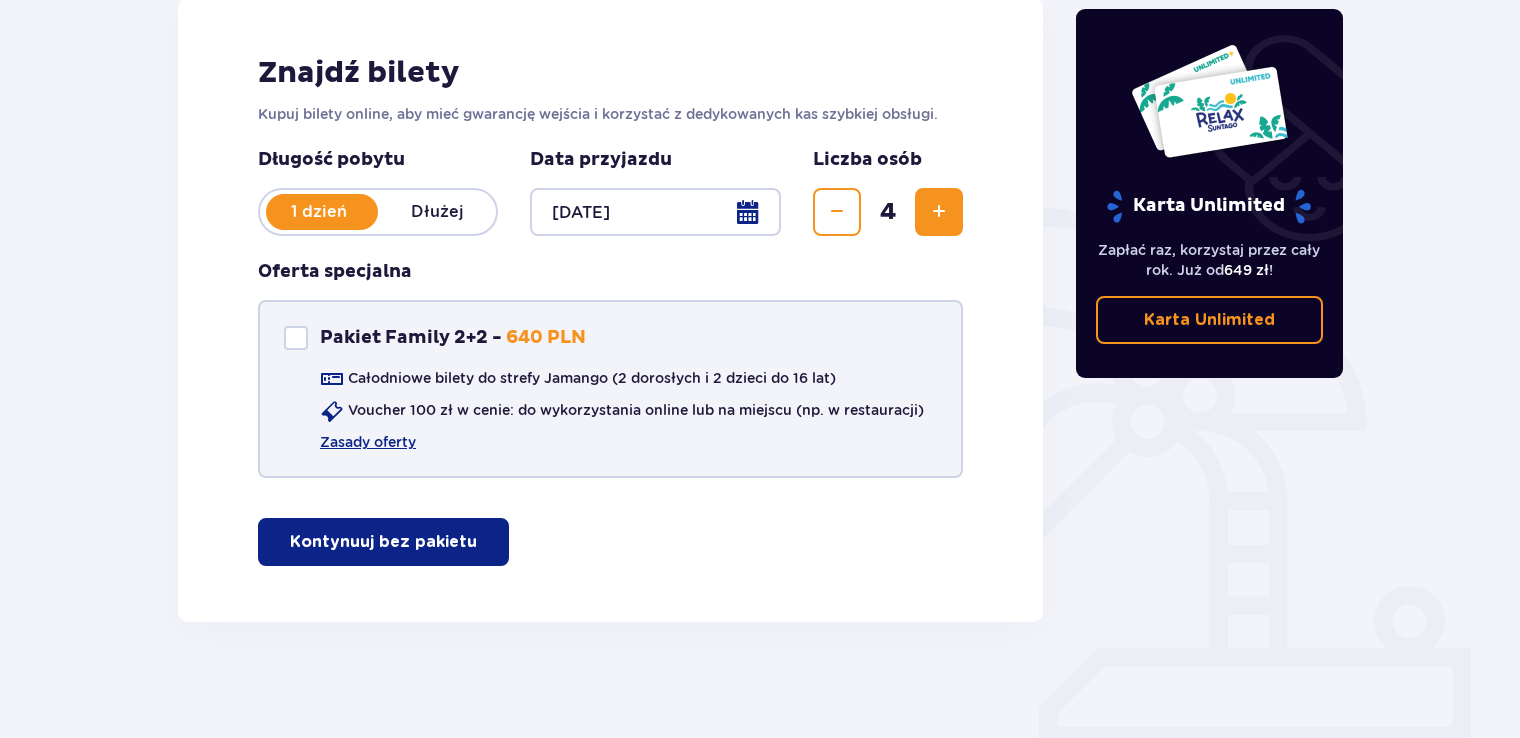 click at bounding box center (296, 338) 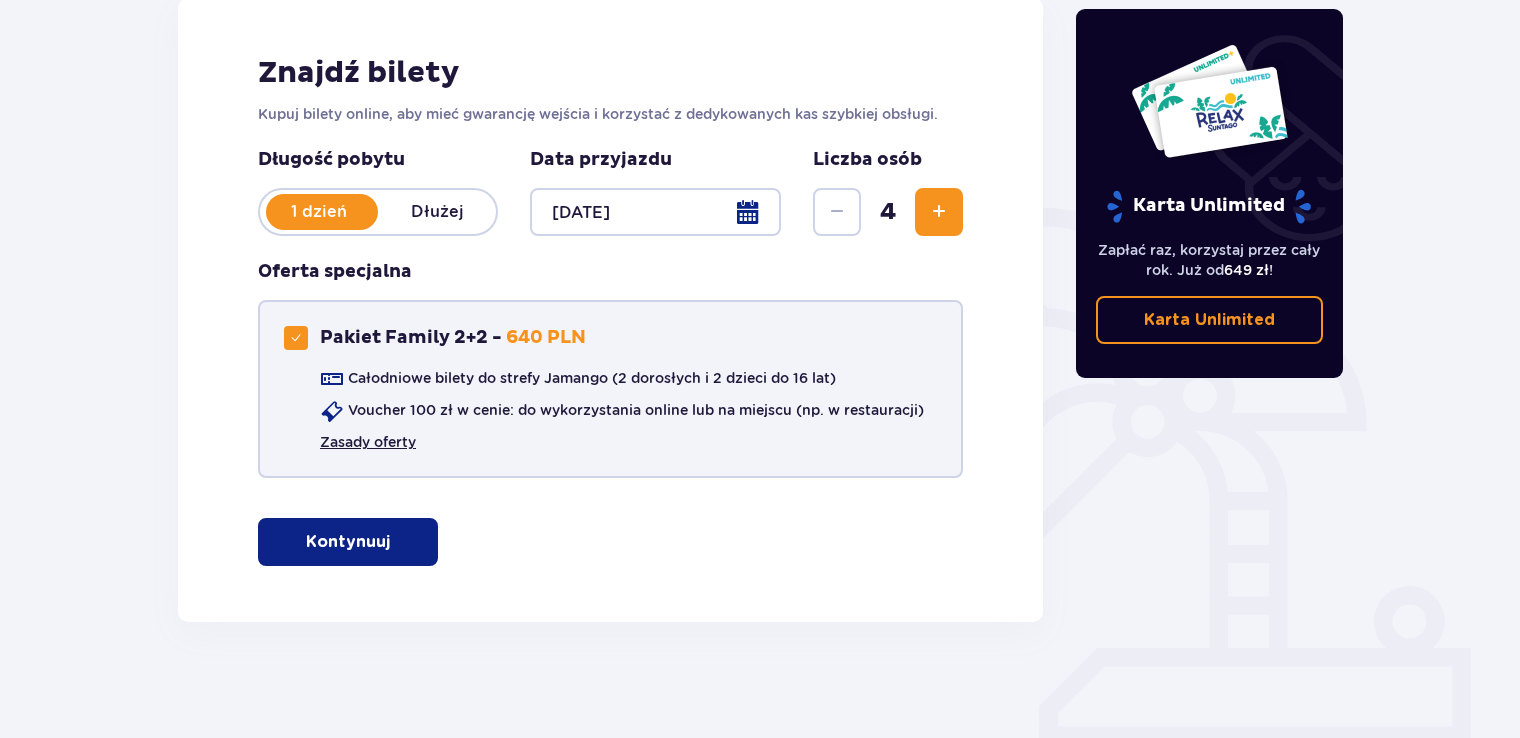 click on "Zasady oferty" at bounding box center [368, 442] 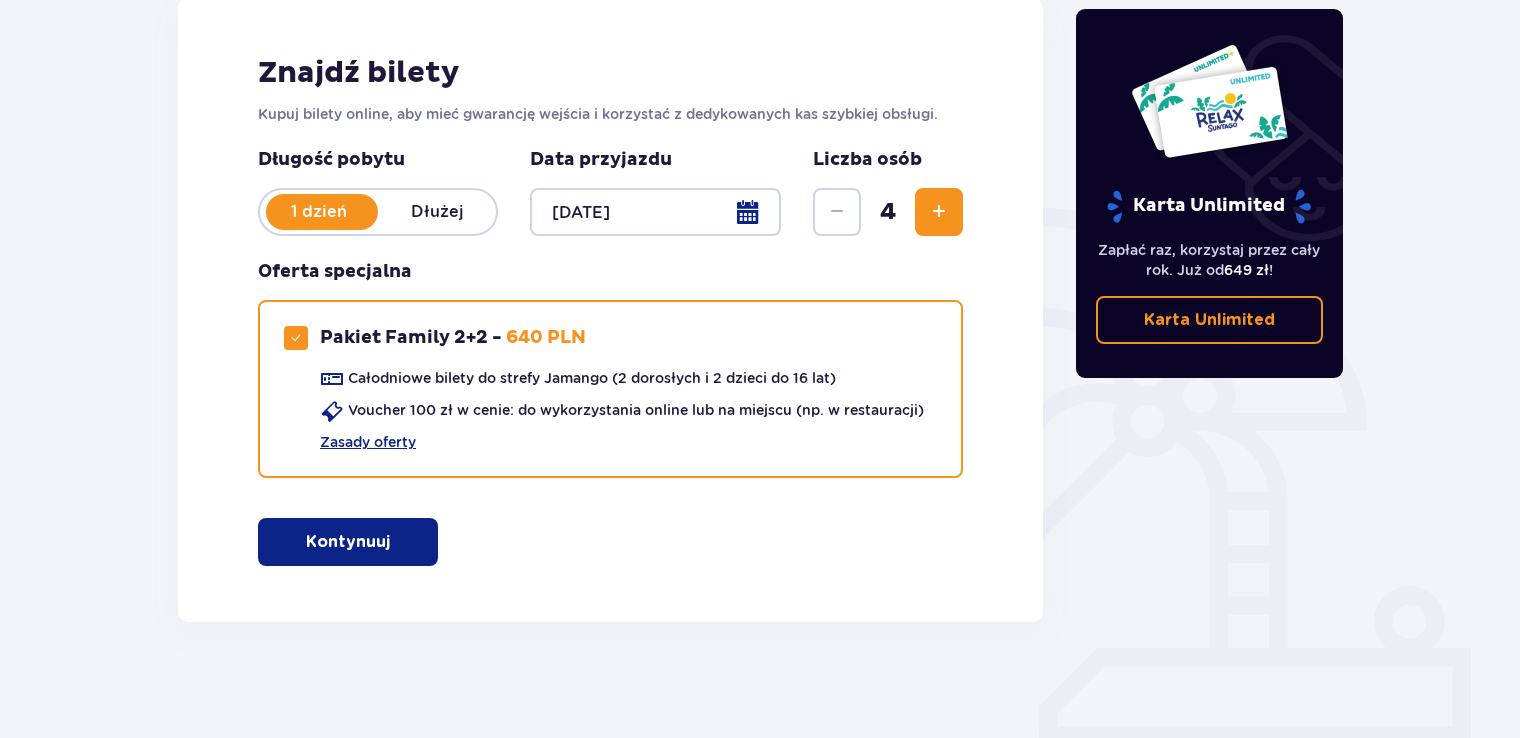 click on "Dłużej" at bounding box center (437, 212) 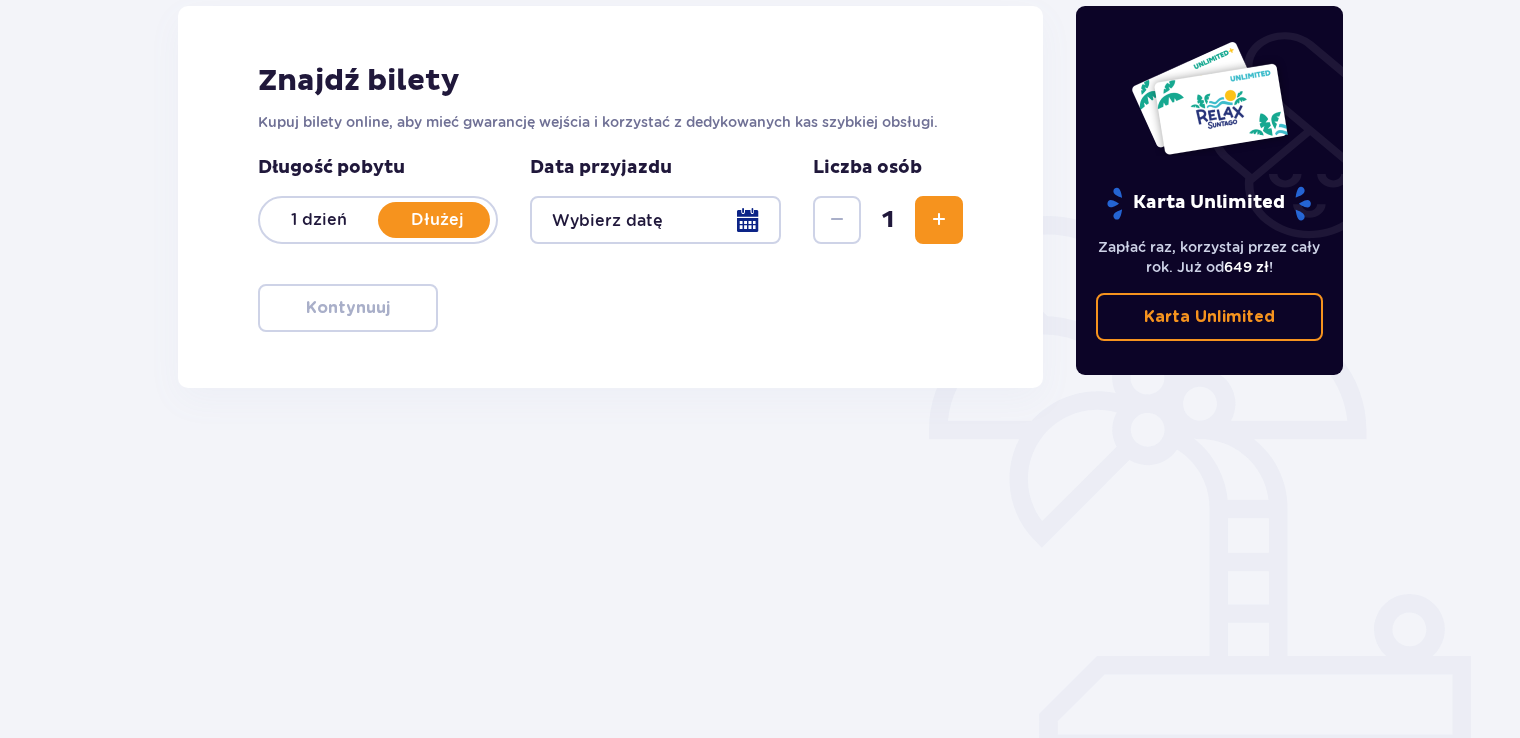 drag, startPoint x: 333, startPoint y: 218, endPoint x: 307, endPoint y: 217, distance: 26.019224 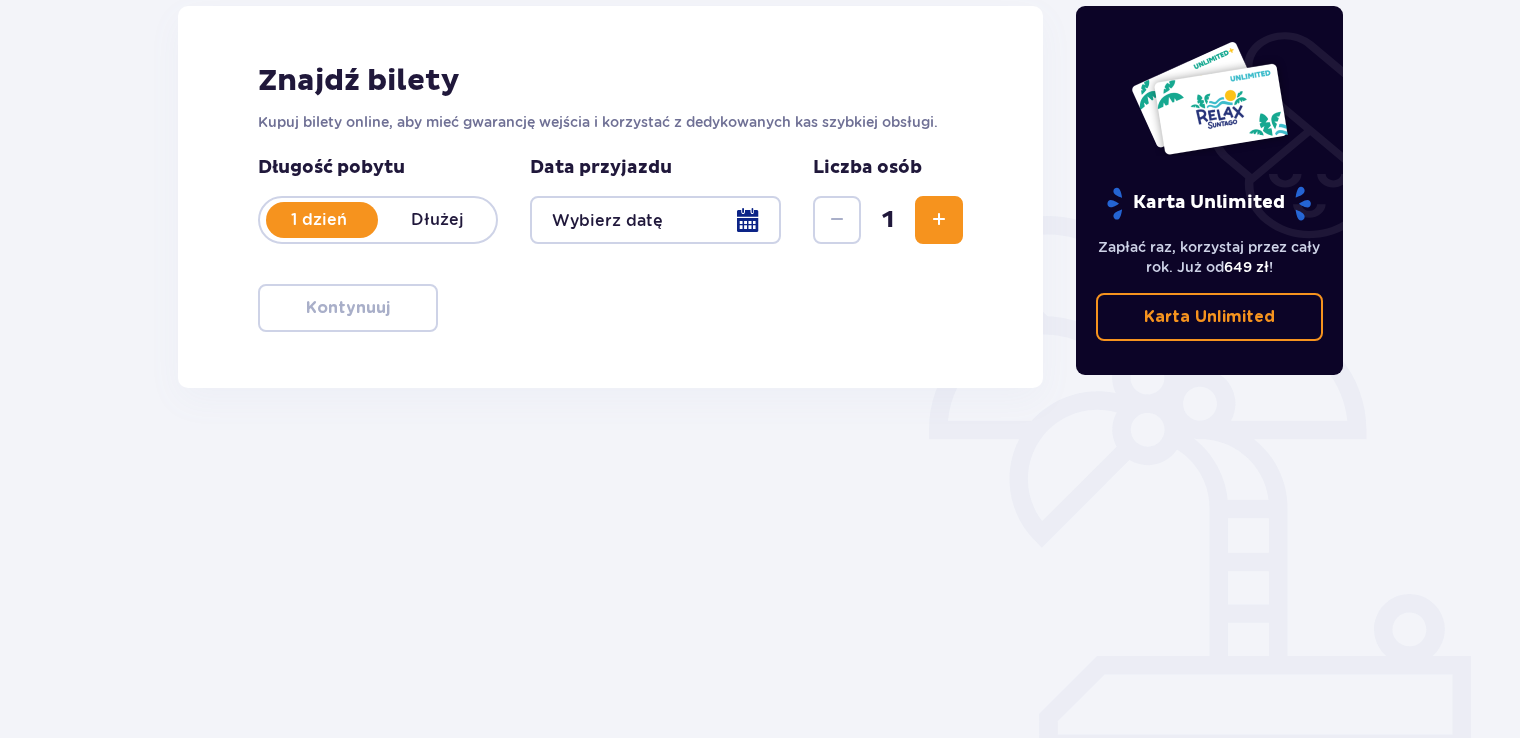 click on "1 dzień" at bounding box center [319, 220] 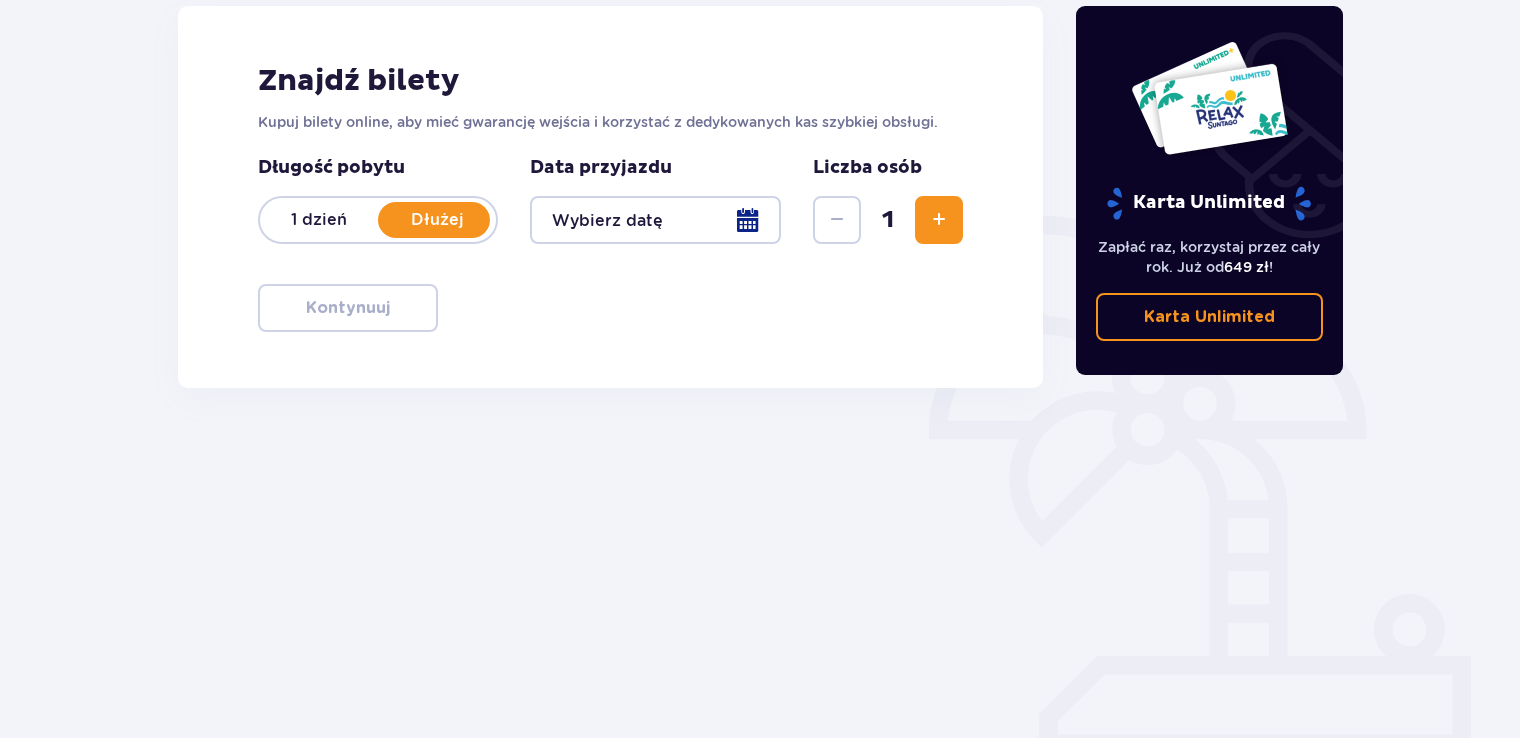 click on "1 dzień Dłużej" at bounding box center (378, 220) 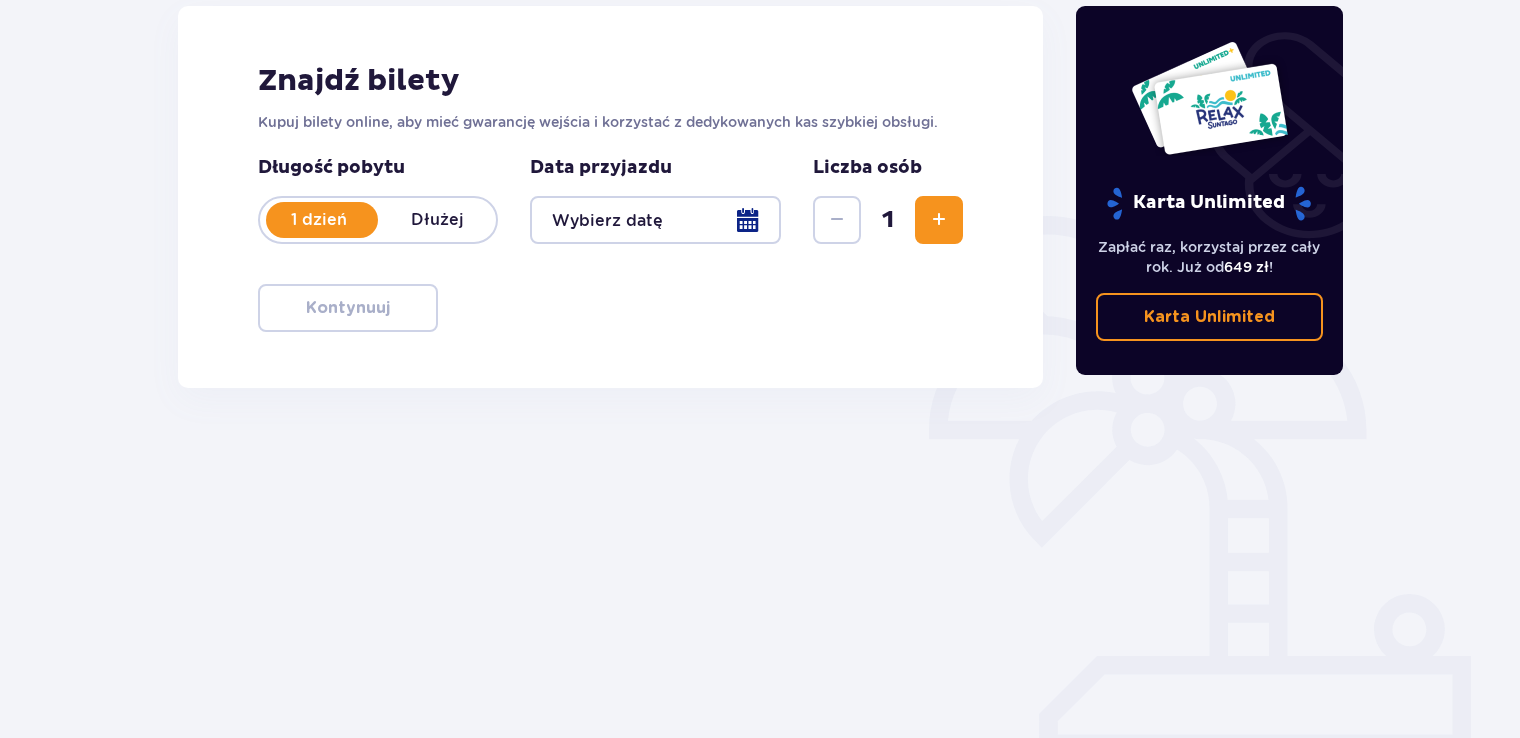 drag, startPoint x: 757, startPoint y: 221, endPoint x: 732, endPoint y: 218, distance: 25.179358 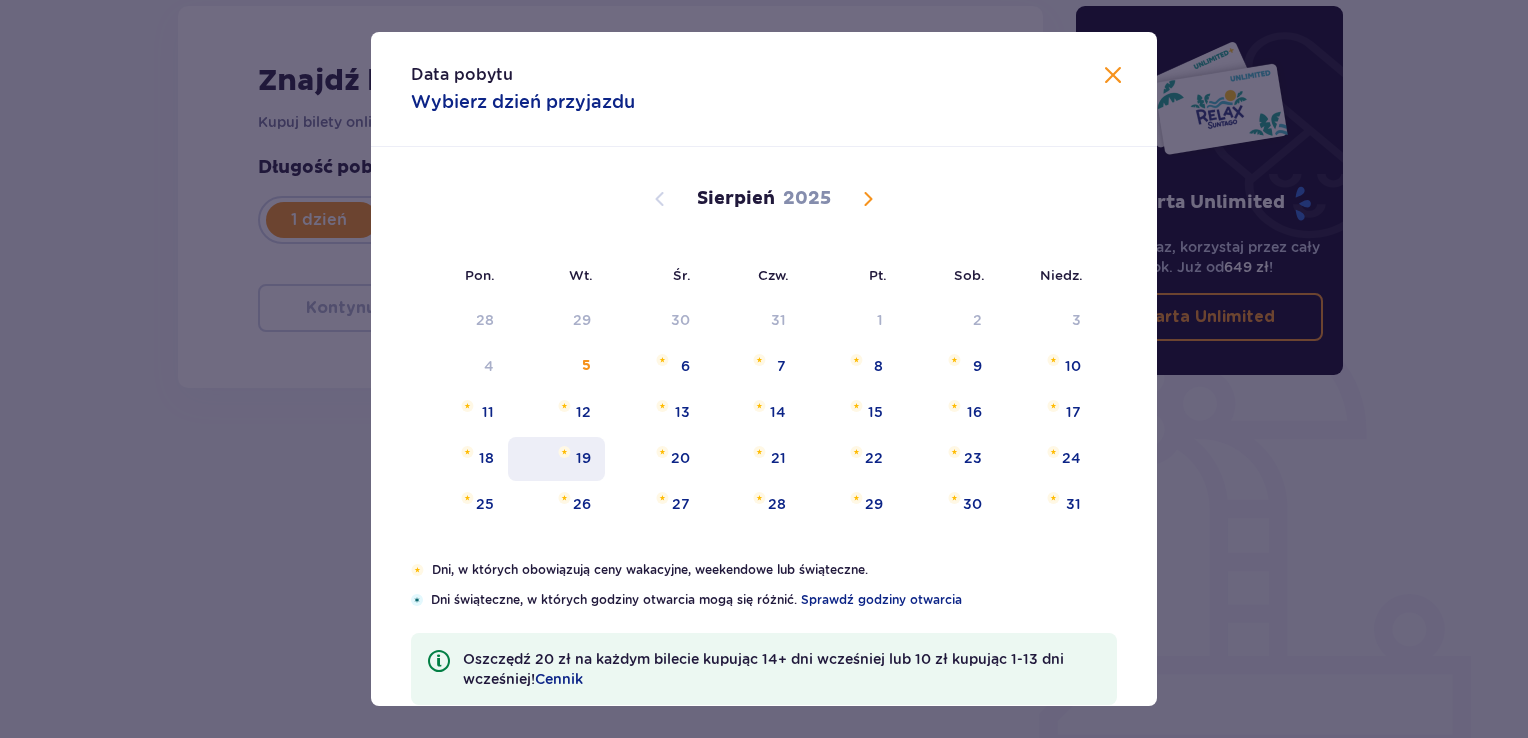 click on "19" at bounding box center (583, 458) 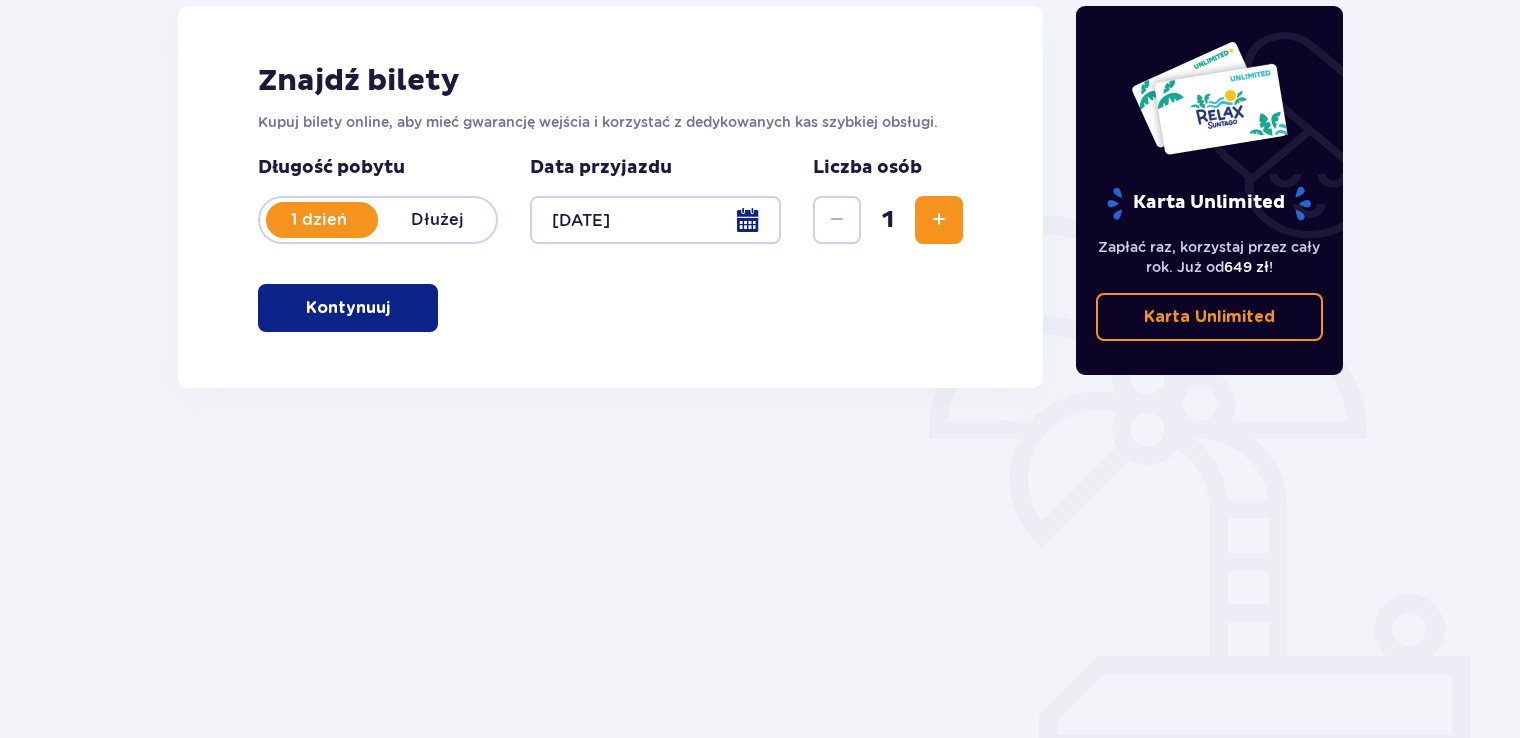 click at bounding box center (939, 220) 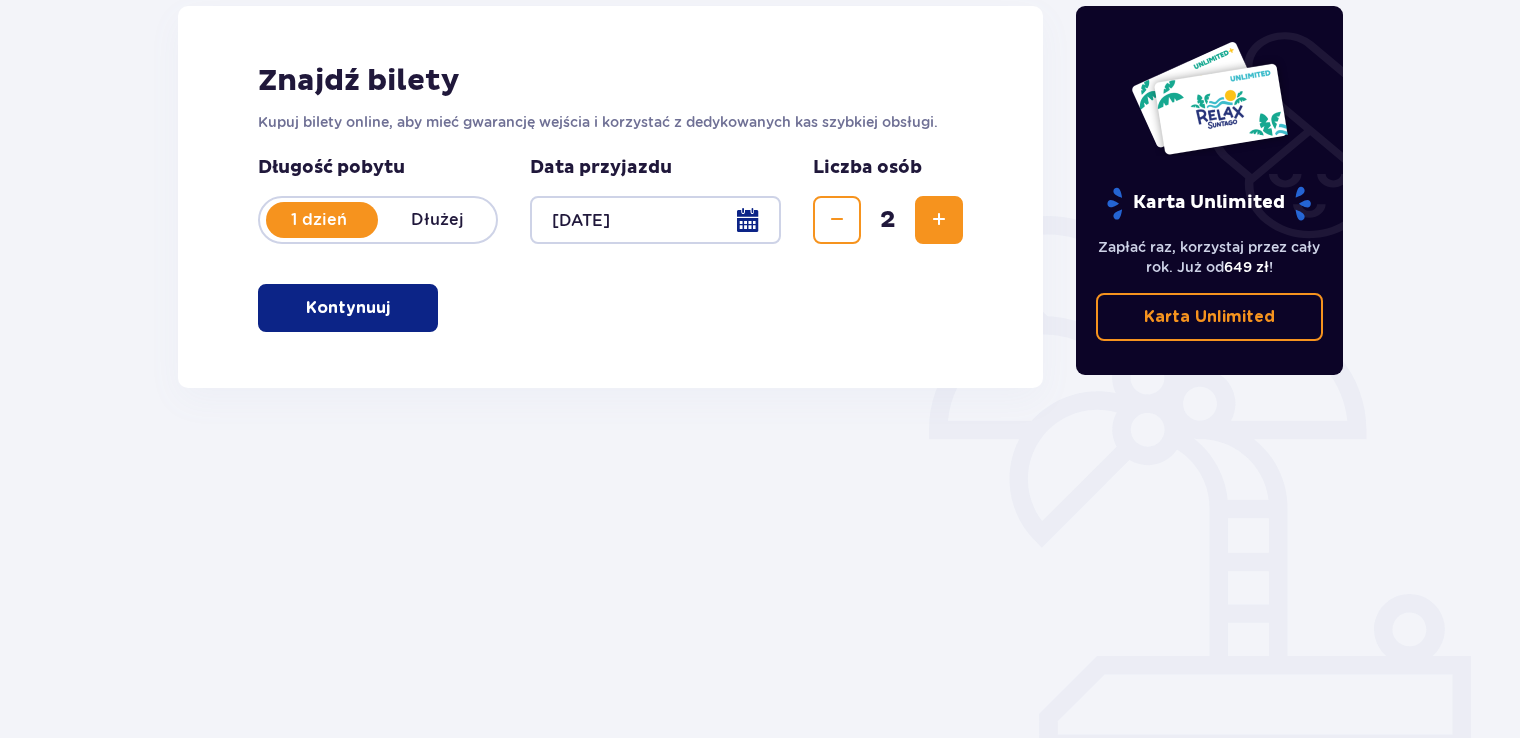 click at bounding box center [939, 220] 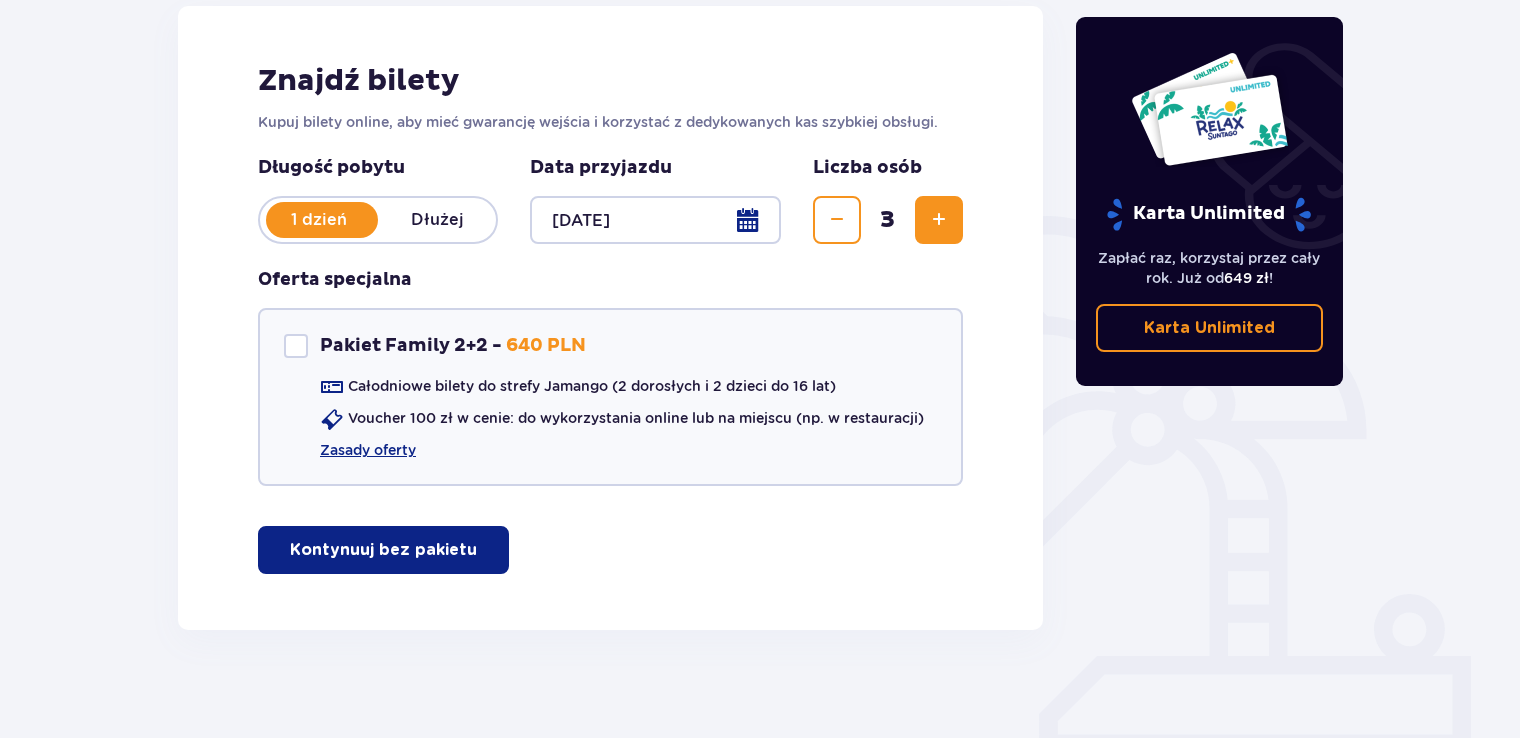click at bounding box center (939, 220) 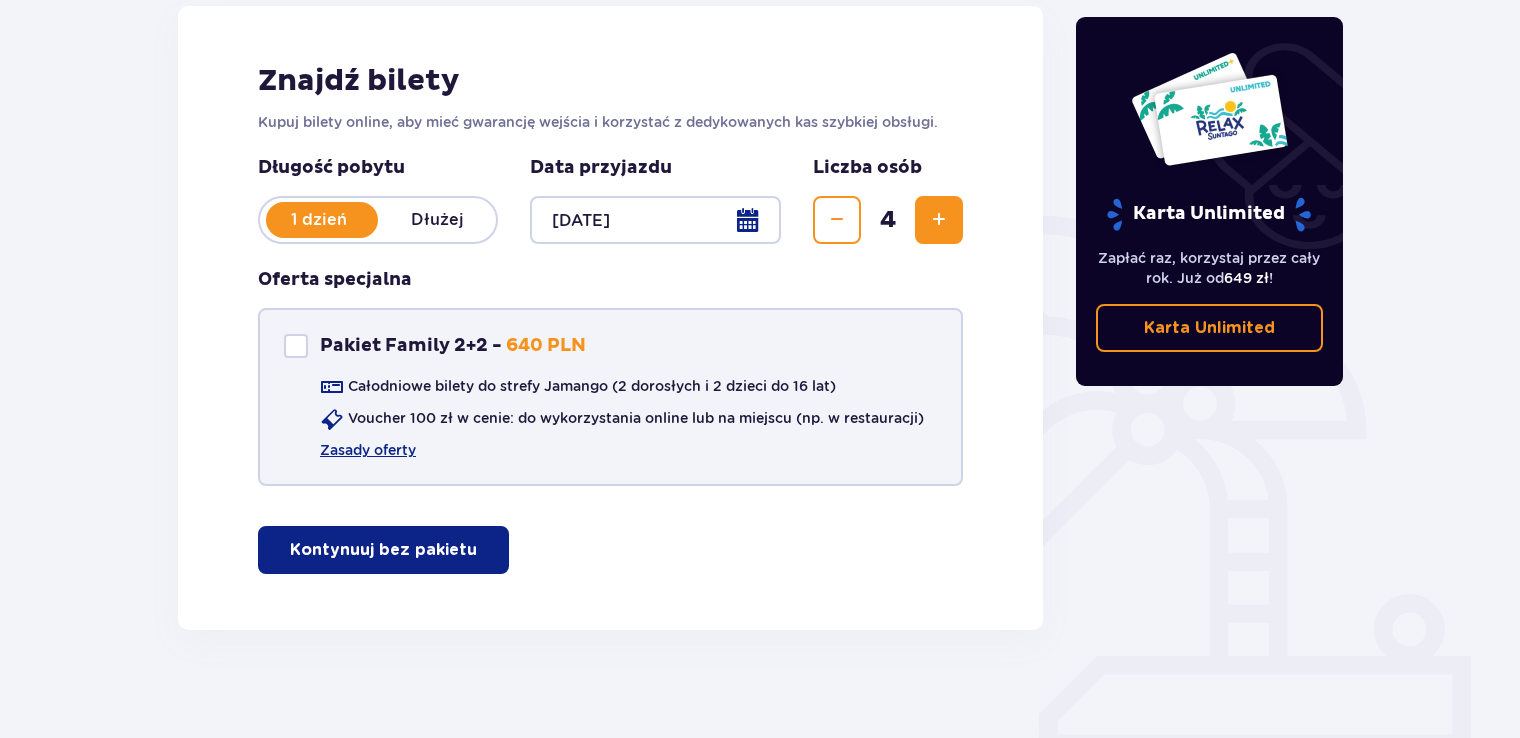 click at bounding box center [296, 346] 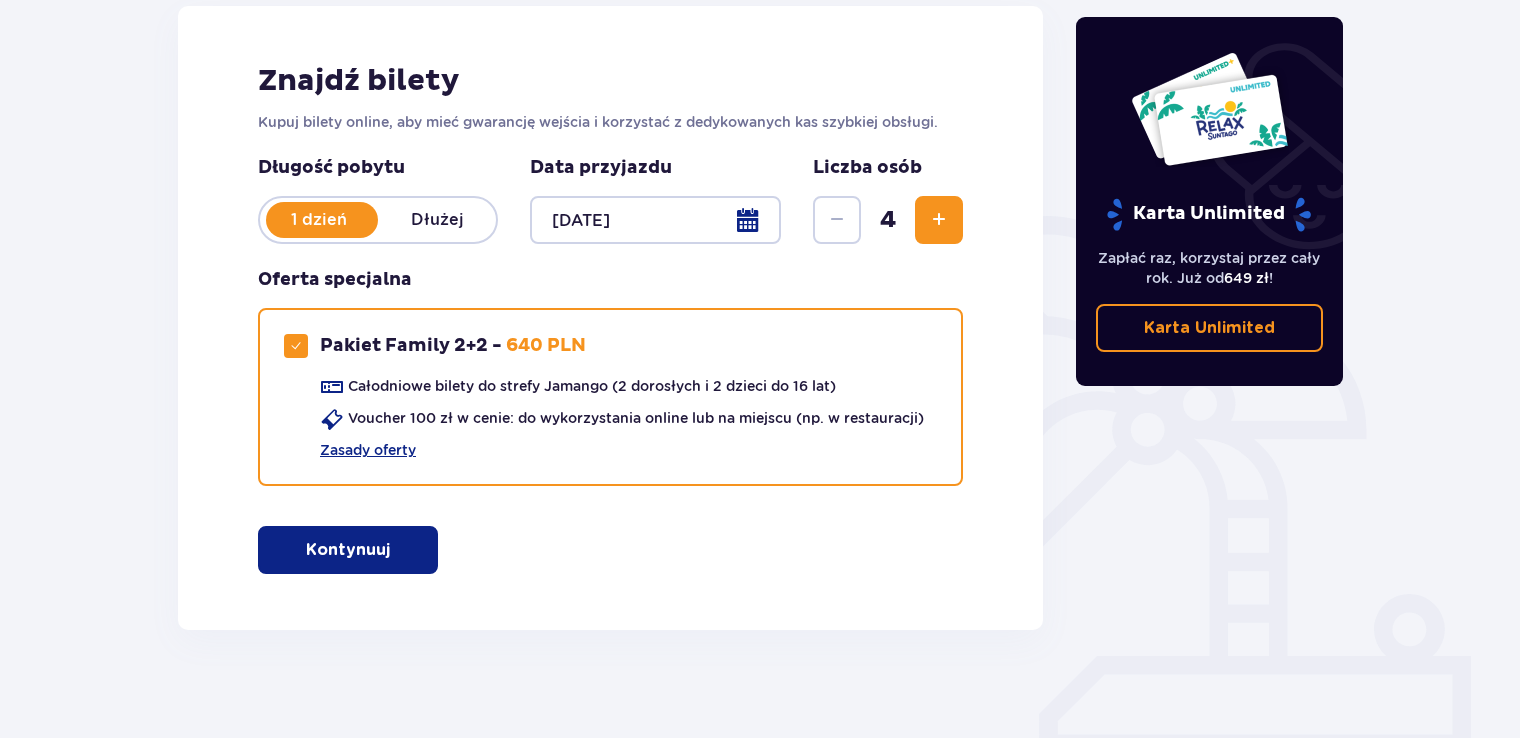 drag, startPoint x: 346, startPoint y: 554, endPoint x: 314, endPoint y: 554, distance: 32 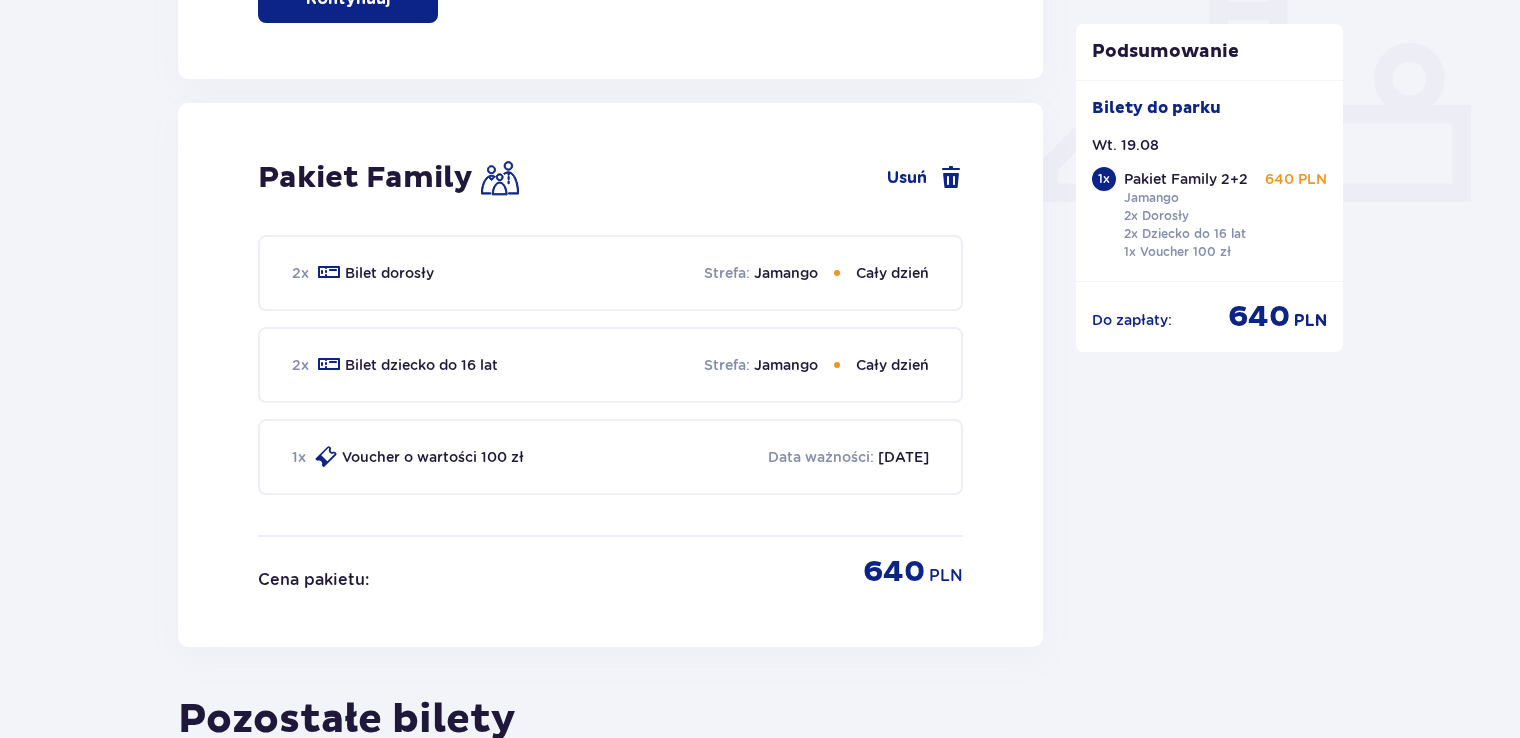 scroll, scrollTop: 909, scrollLeft: 0, axis: vertical 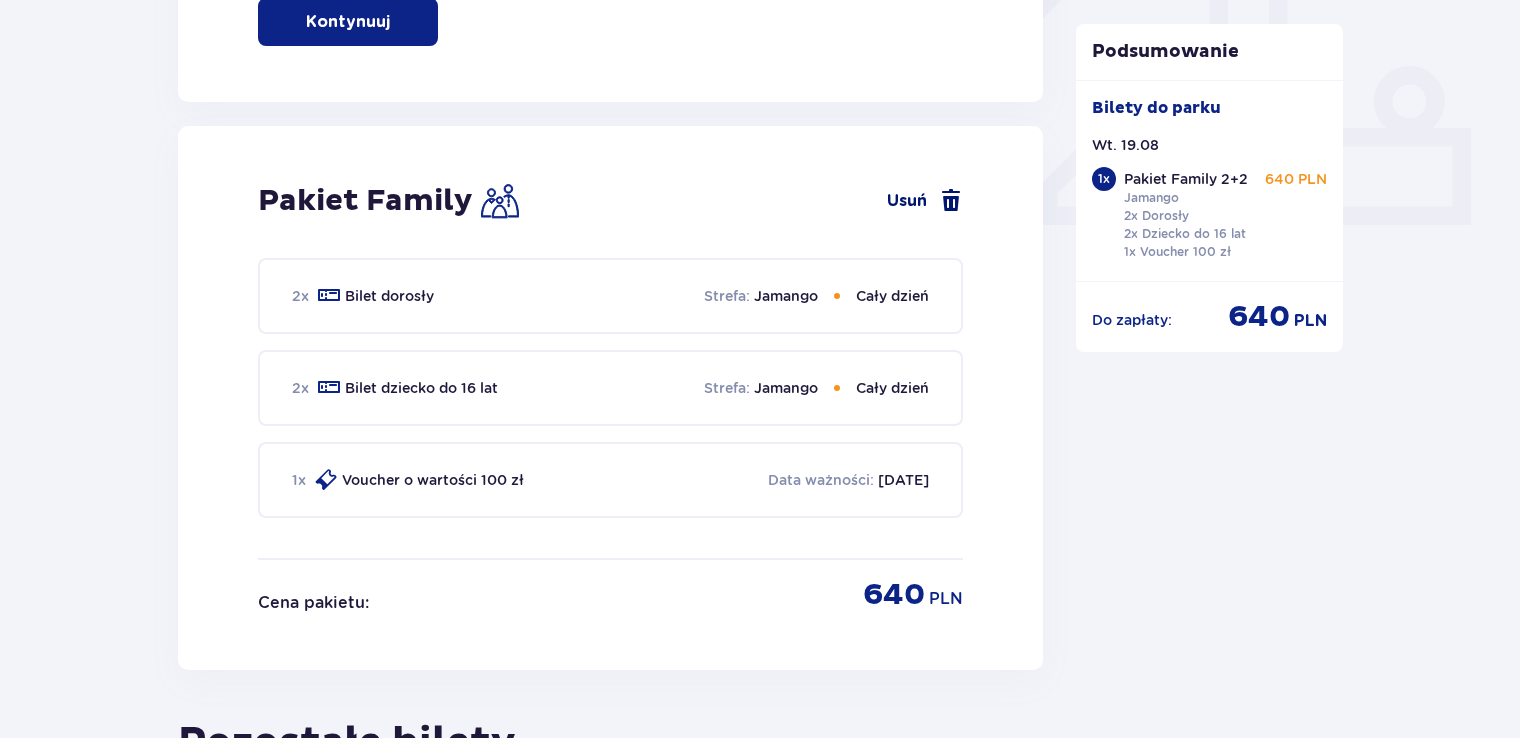 click at bounding box center [951, 201] 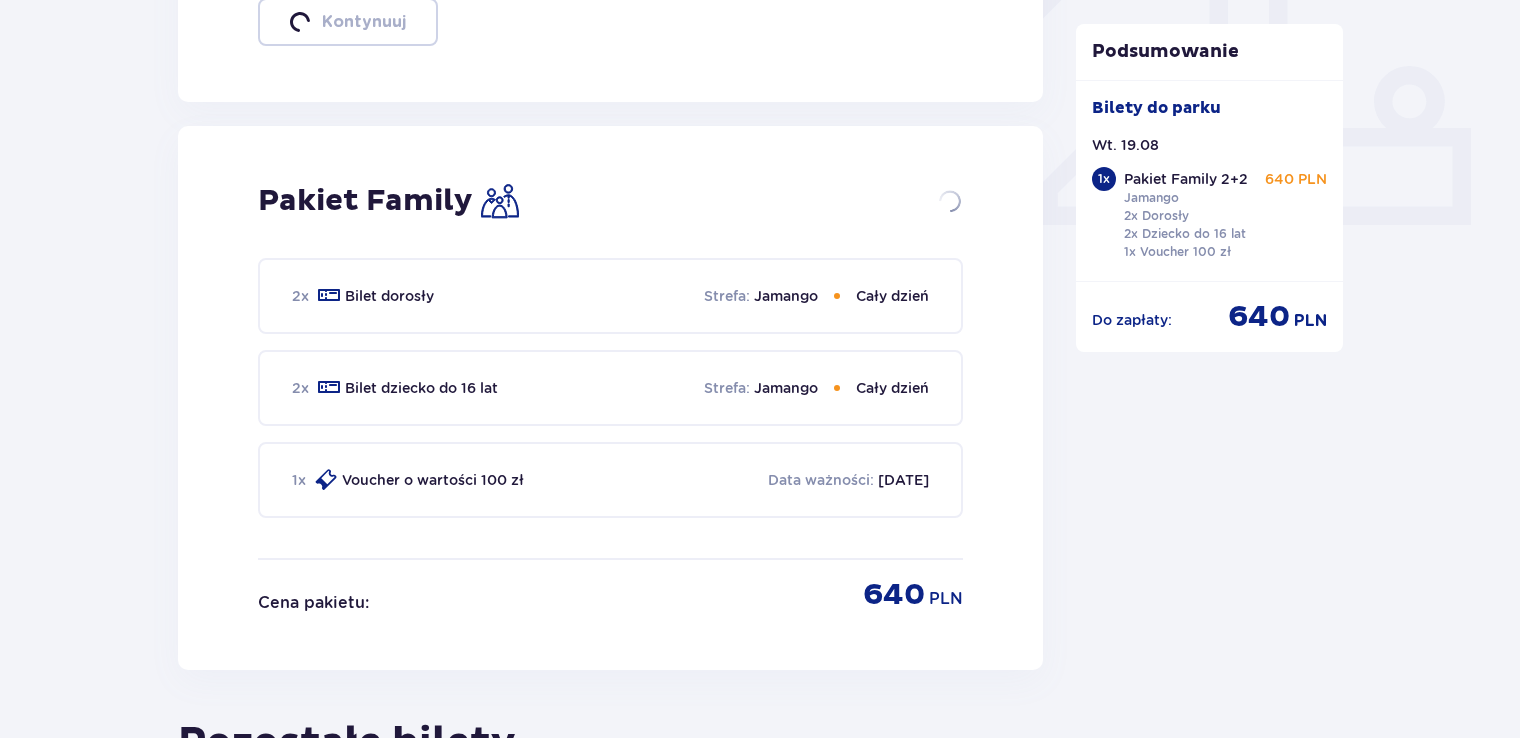 checkbox on "false" 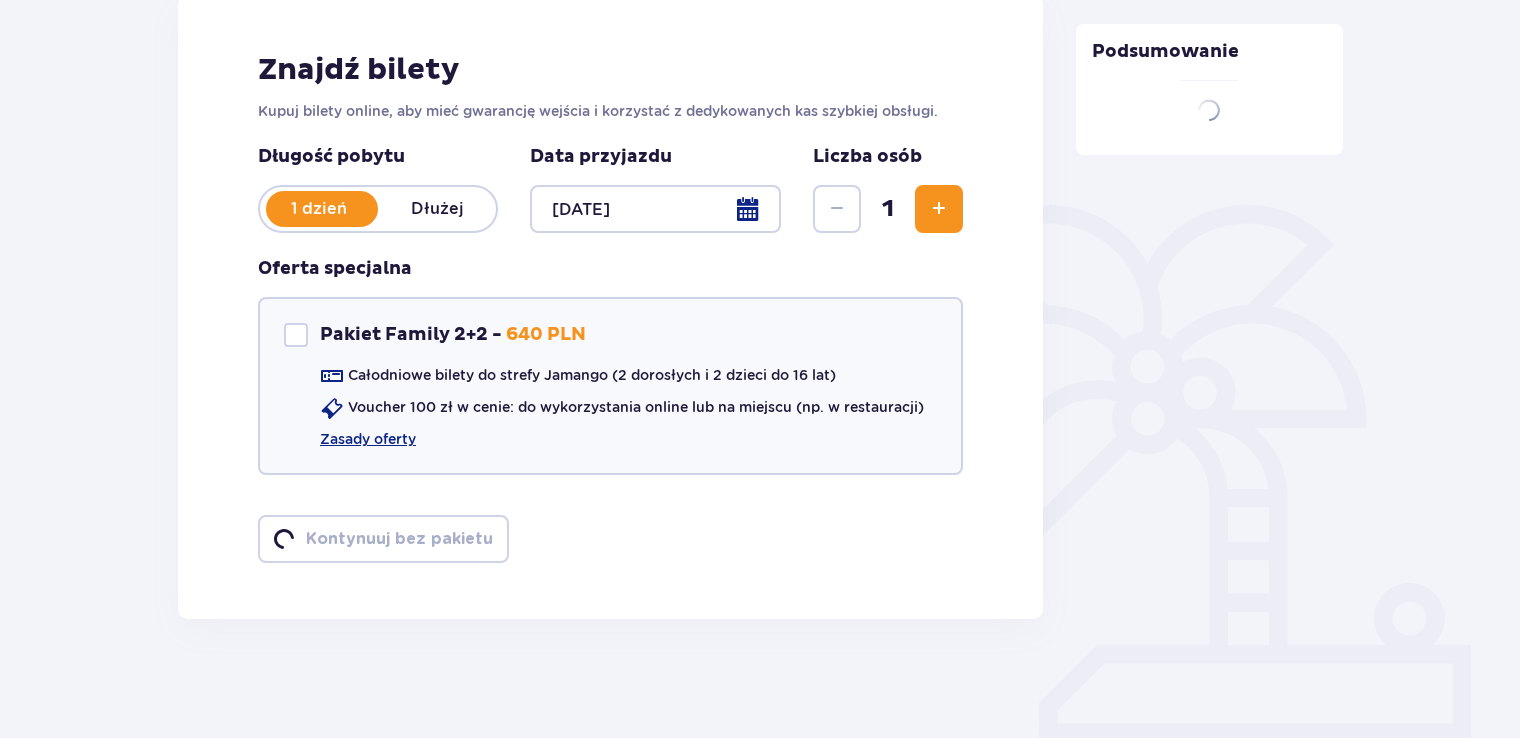 scroll, scrollTop: 280, scrollLeft: 0, axis: vertical 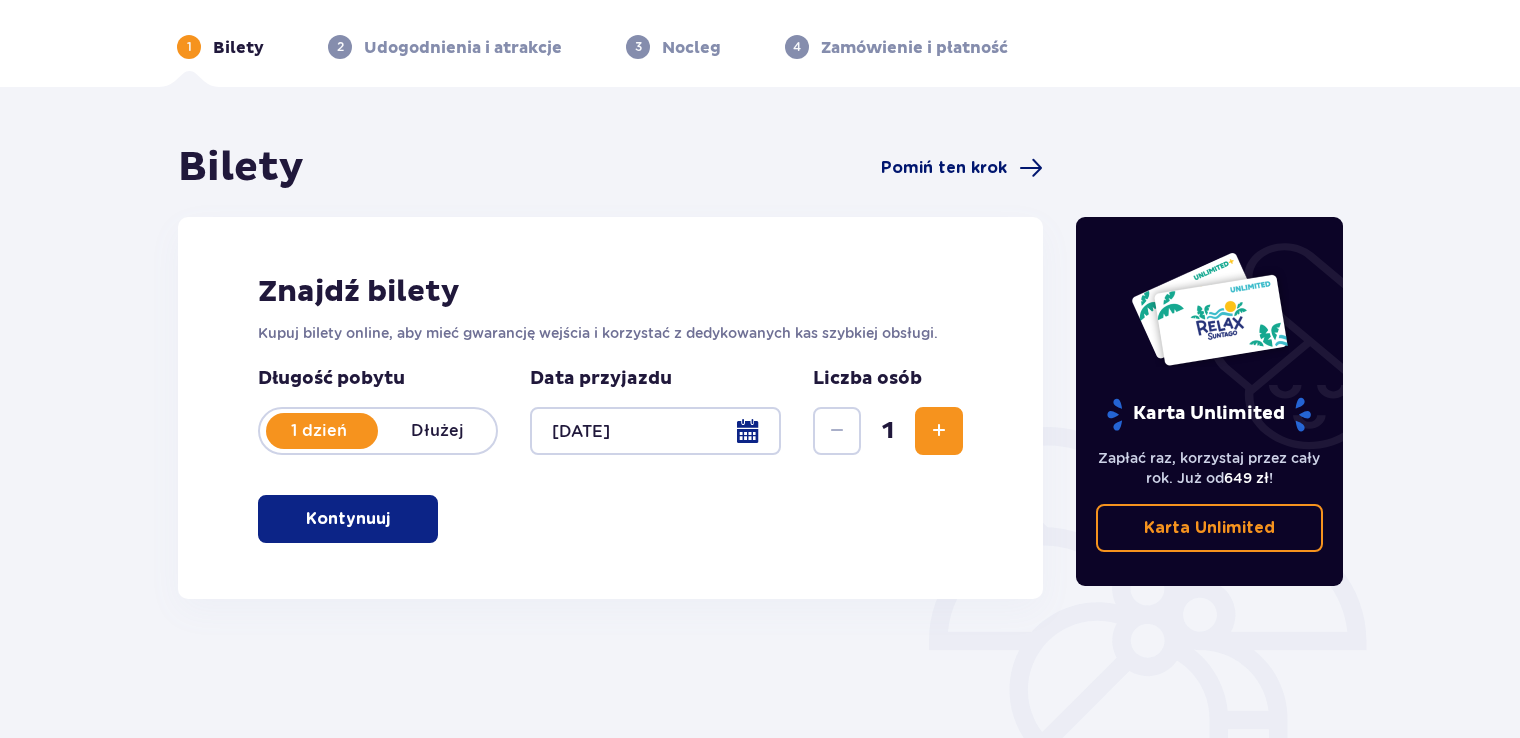 click on "Pomiń ten krok" at bounding box center [944, 168] 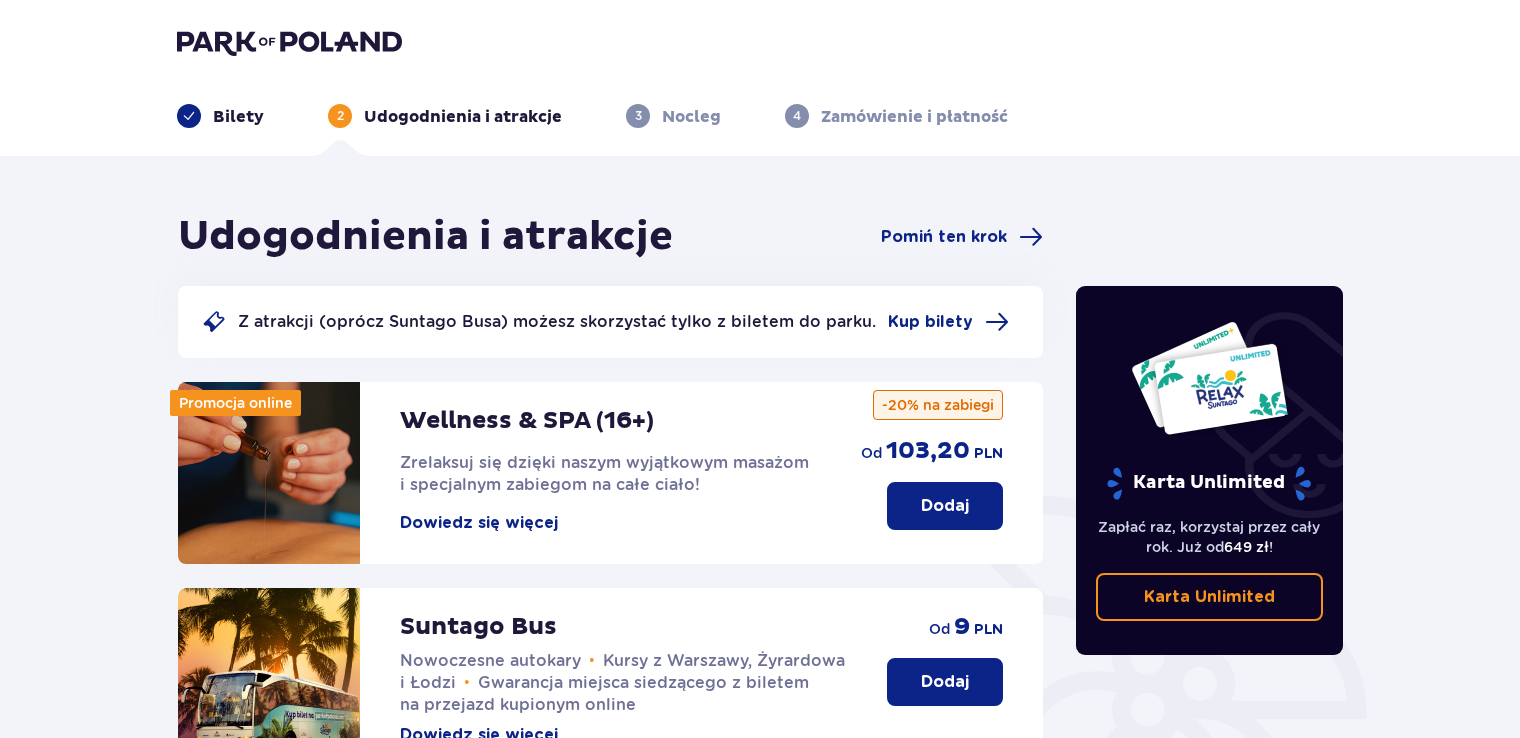 scroll, scrollTop: 0, scrollLeft: 0, axis: both 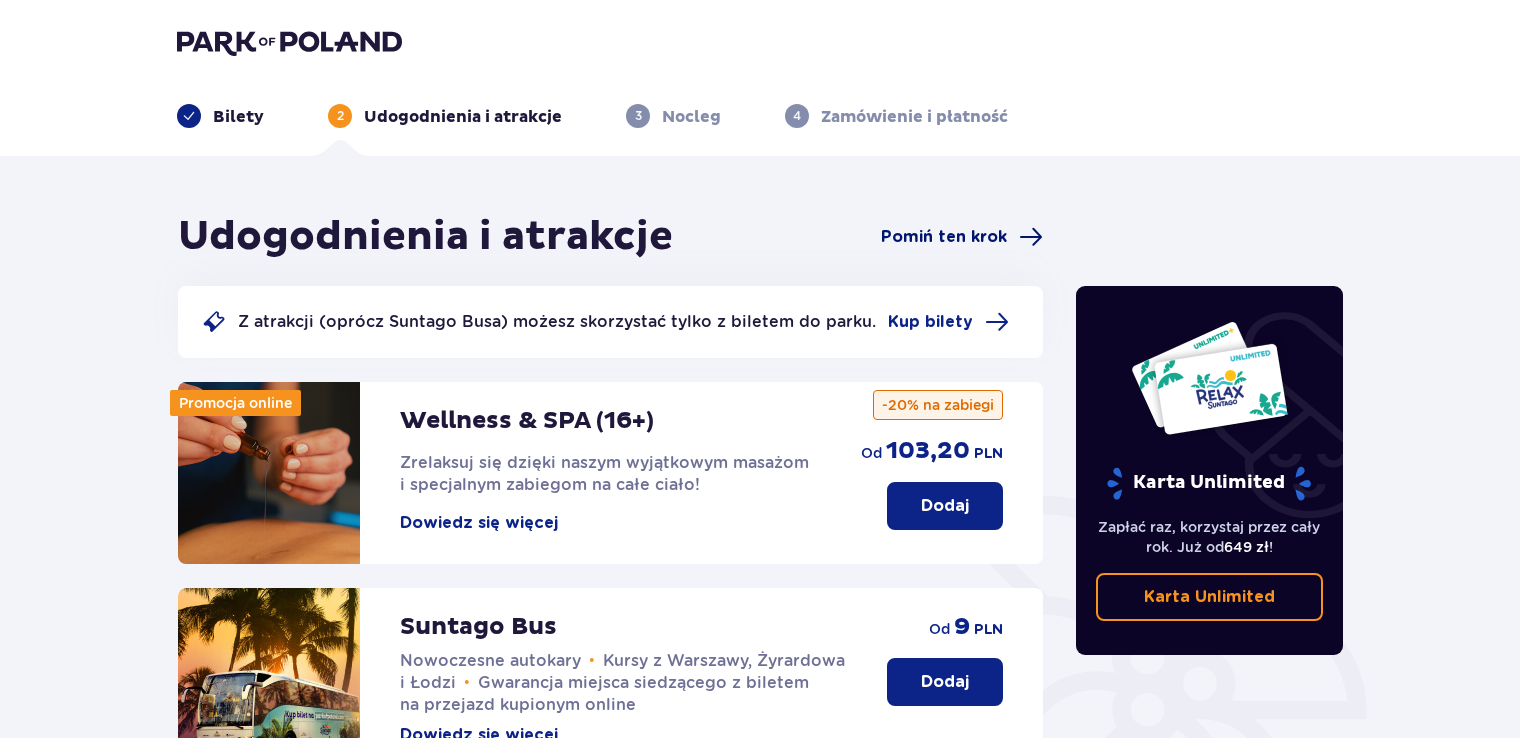 click on "Pomiń ten krok" at bounding box center (944, 237) 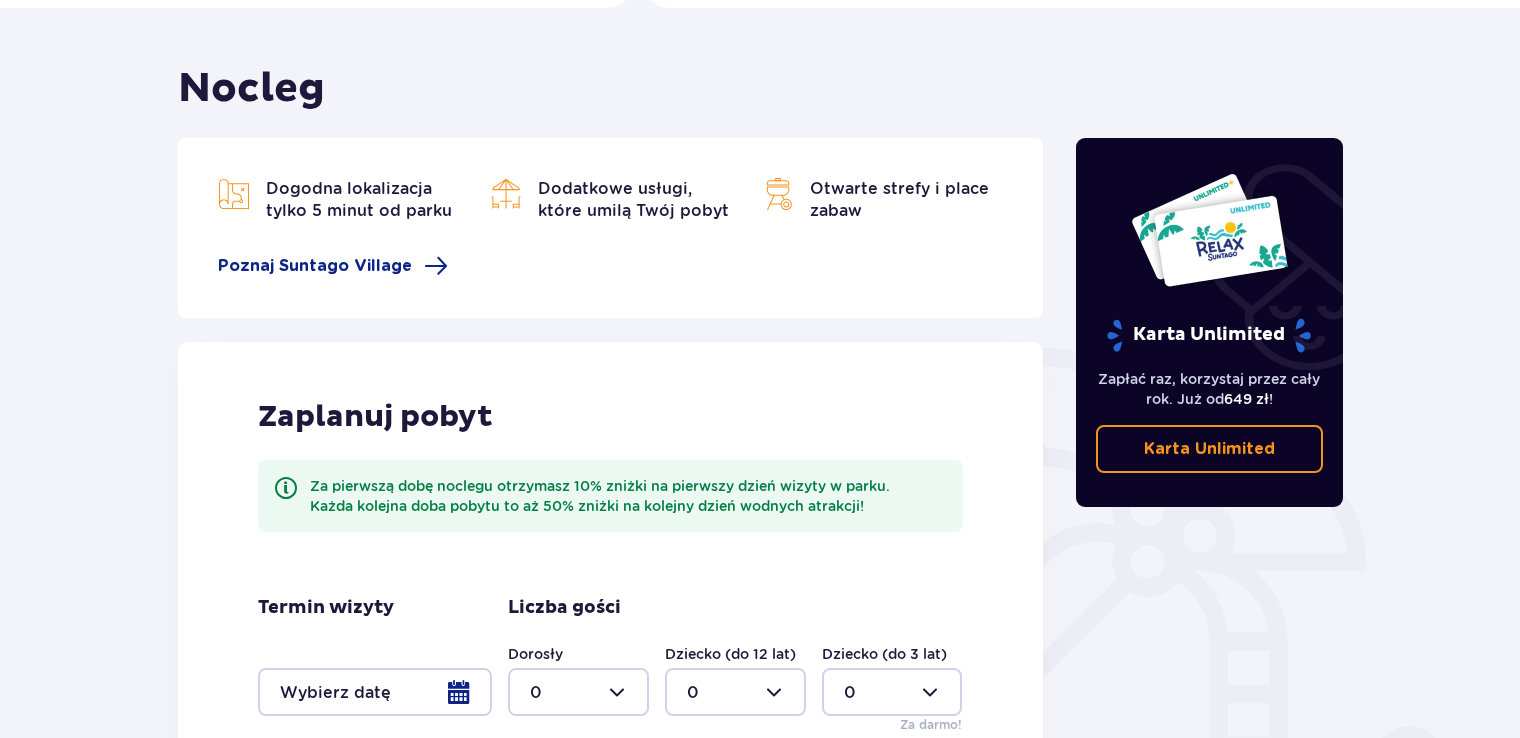 scroll, scrollTop: 0, scrollLeft: 0, axis: both 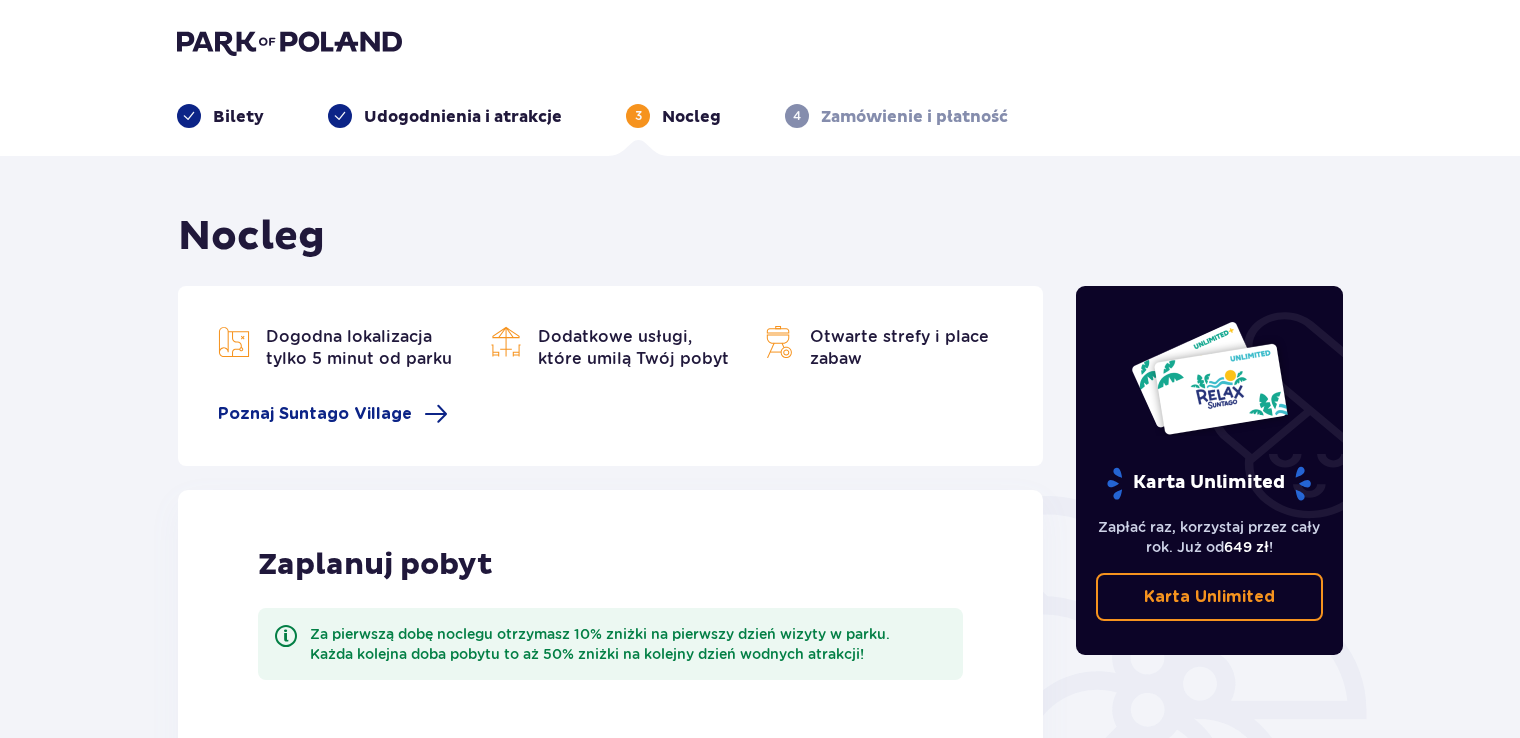 click on "Bilety" at bounding box center [238, 117] 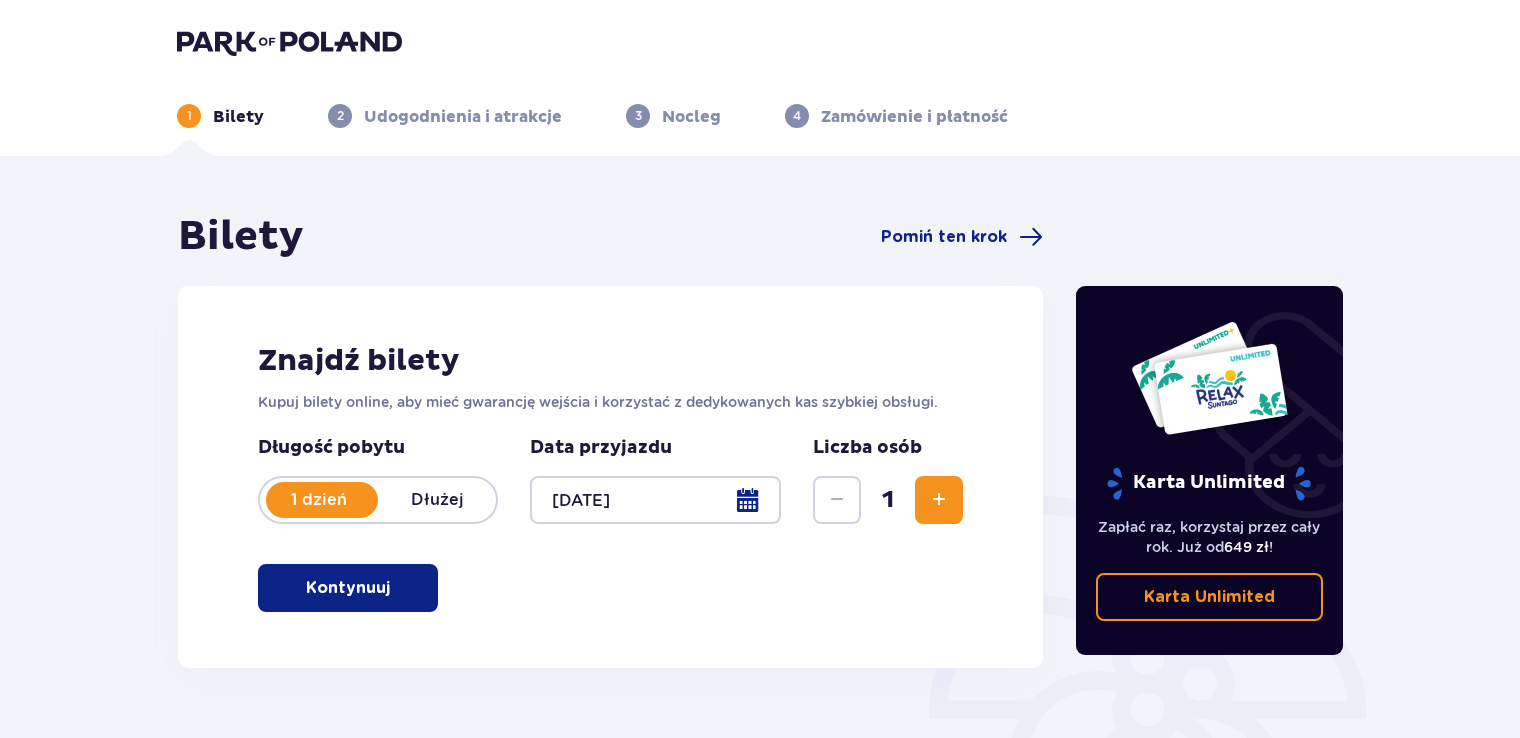 click at bounding box center [939, 500] 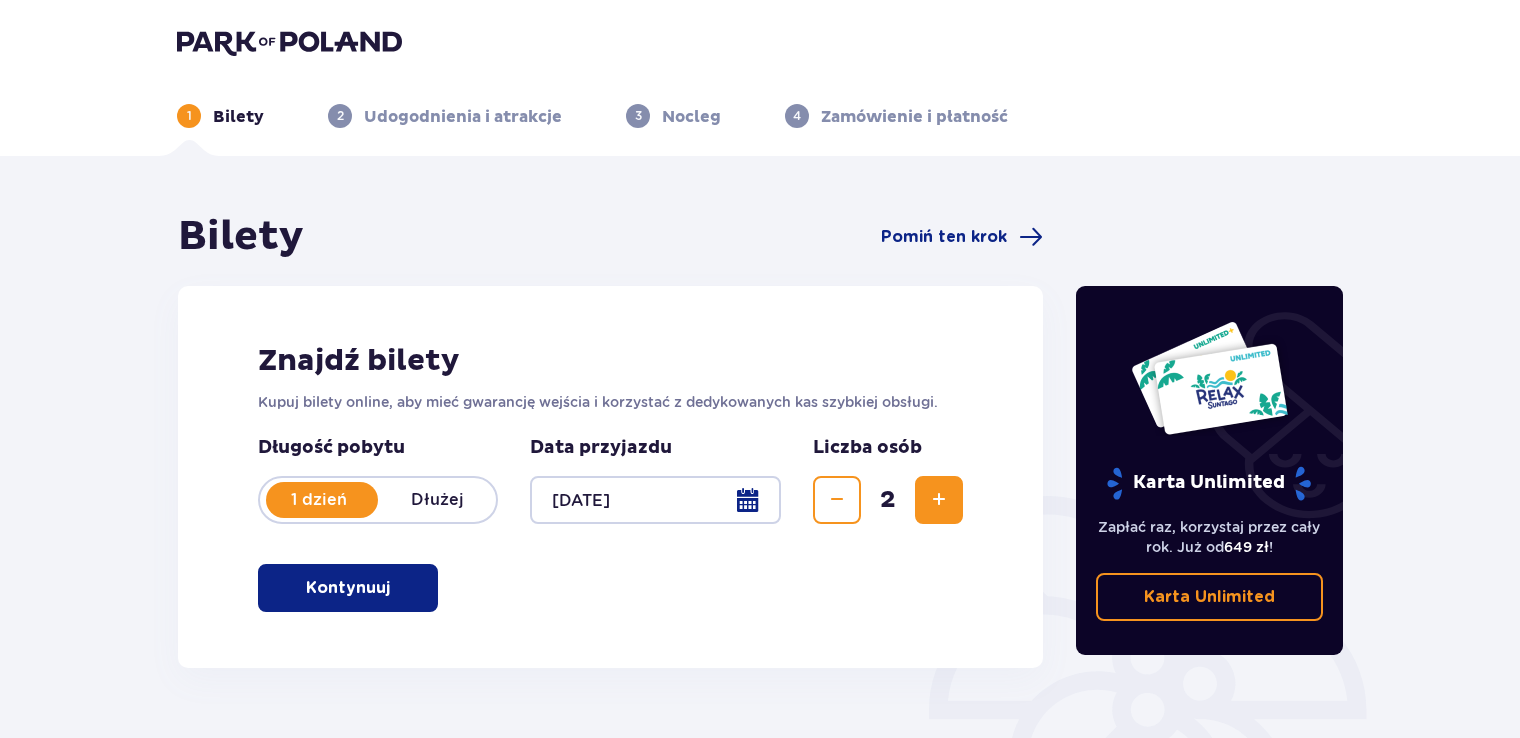 click at bounding box center (939, 500) 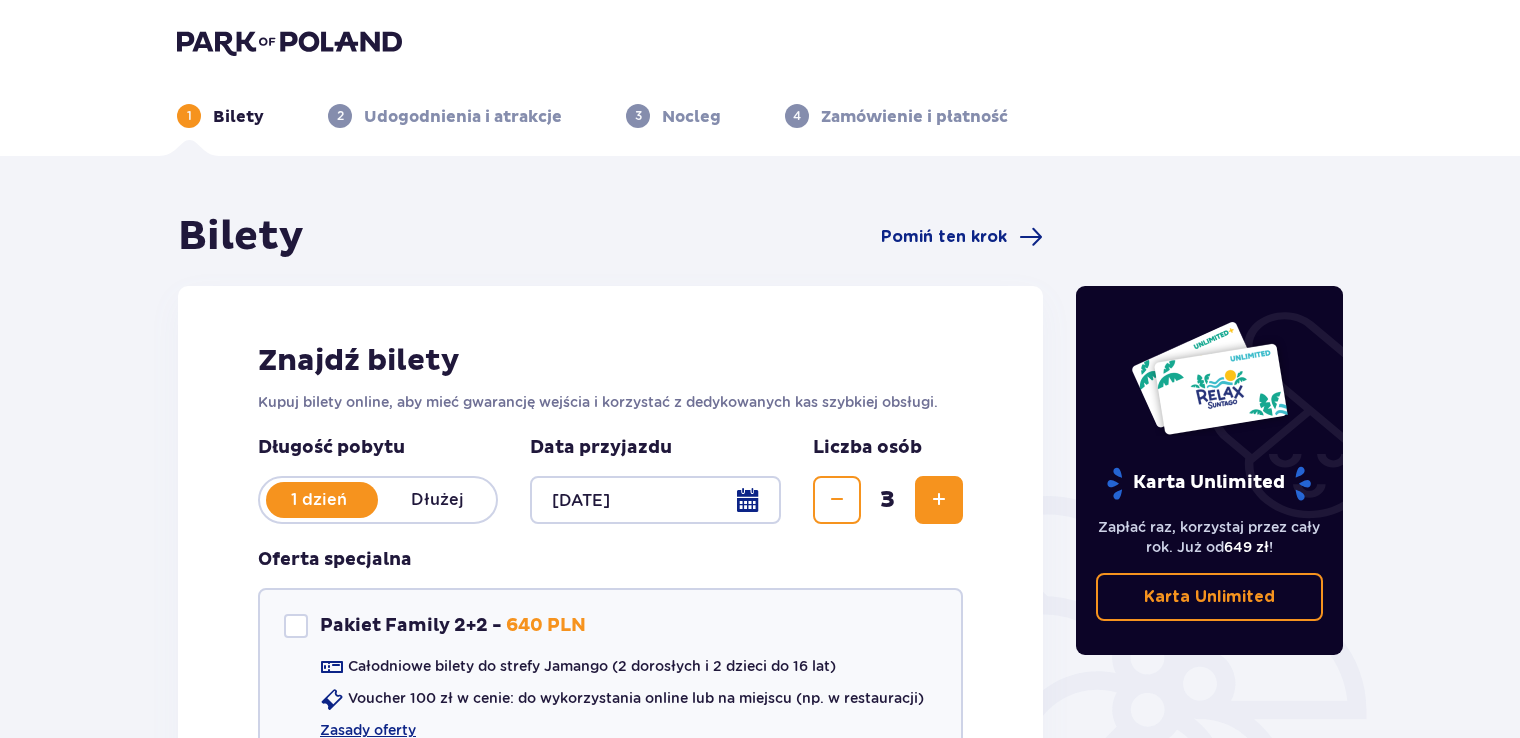 click at bounding box center (939, 500) 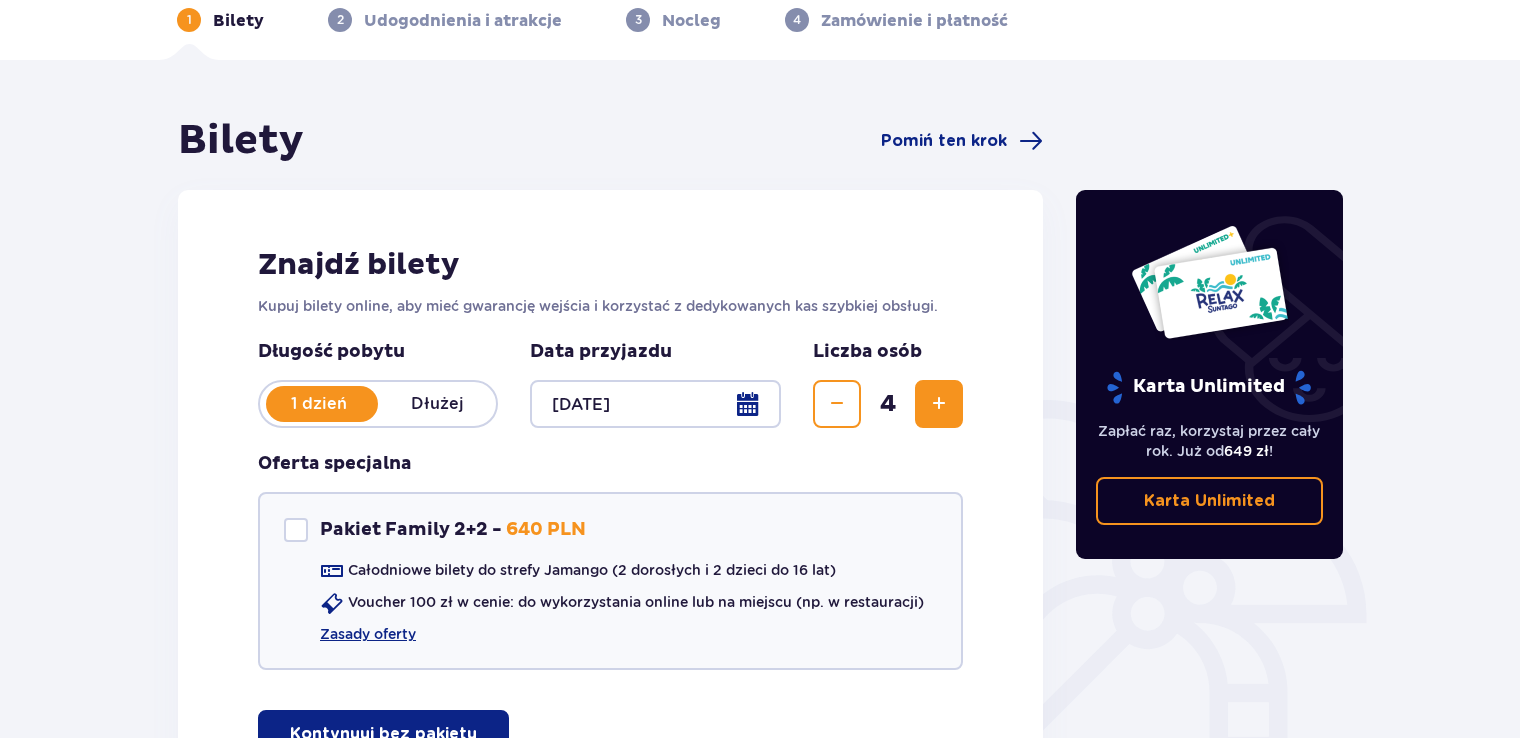 scroll, scrollTop: 0, scrollLeft: 0, axis: both 